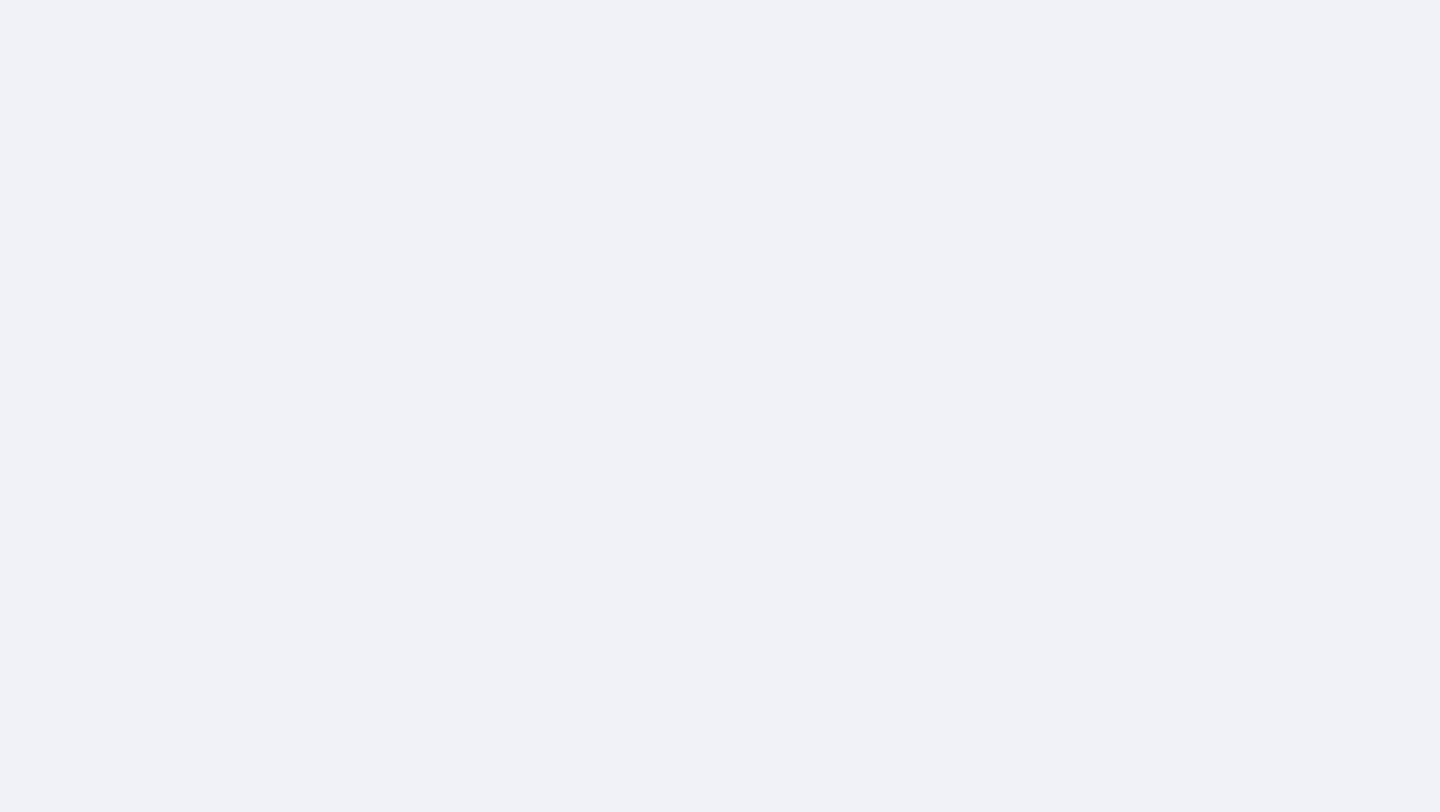 scroll, scrollTop: 0, scrollLeft: 0, axis: both 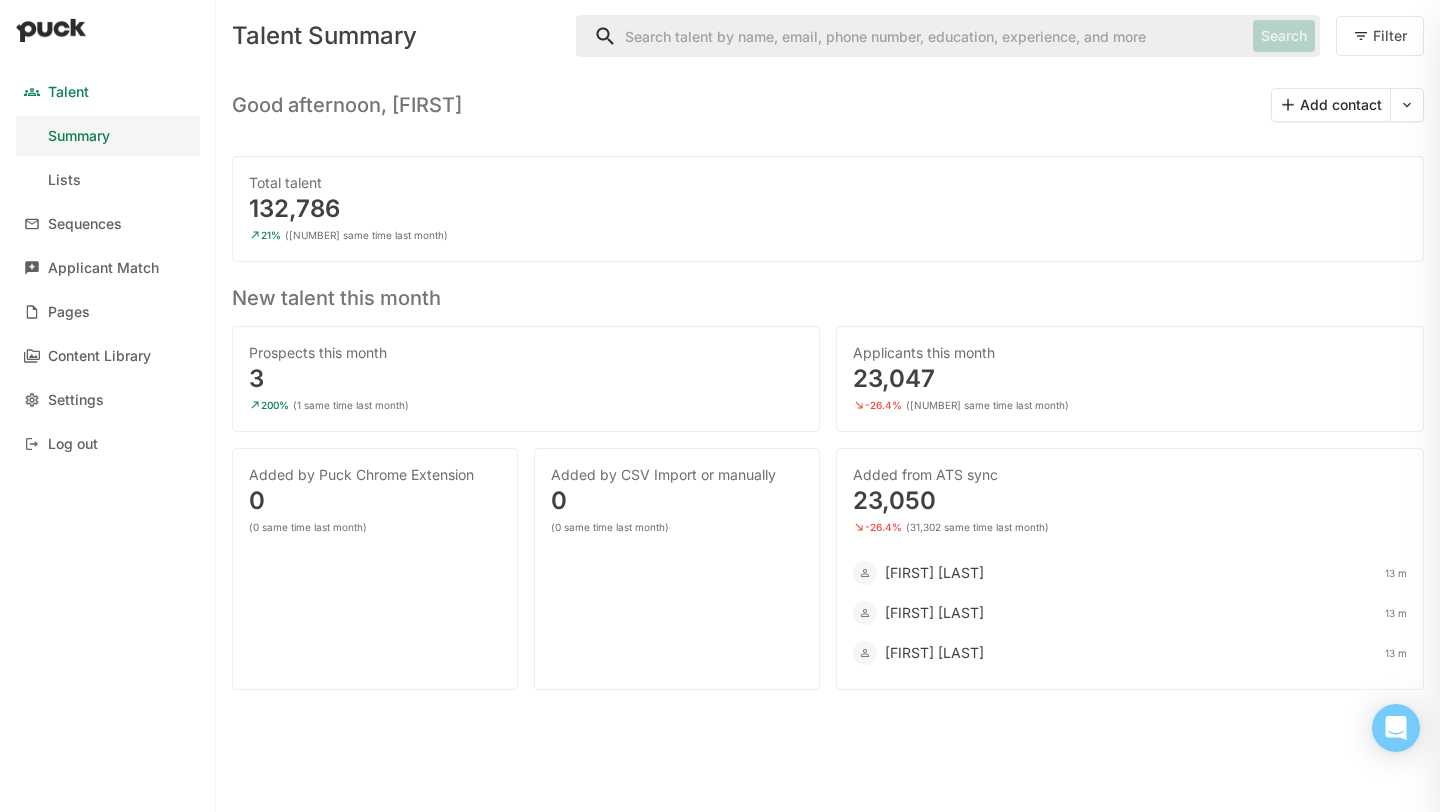 click on "Talent" at bounding box center (68, 92) 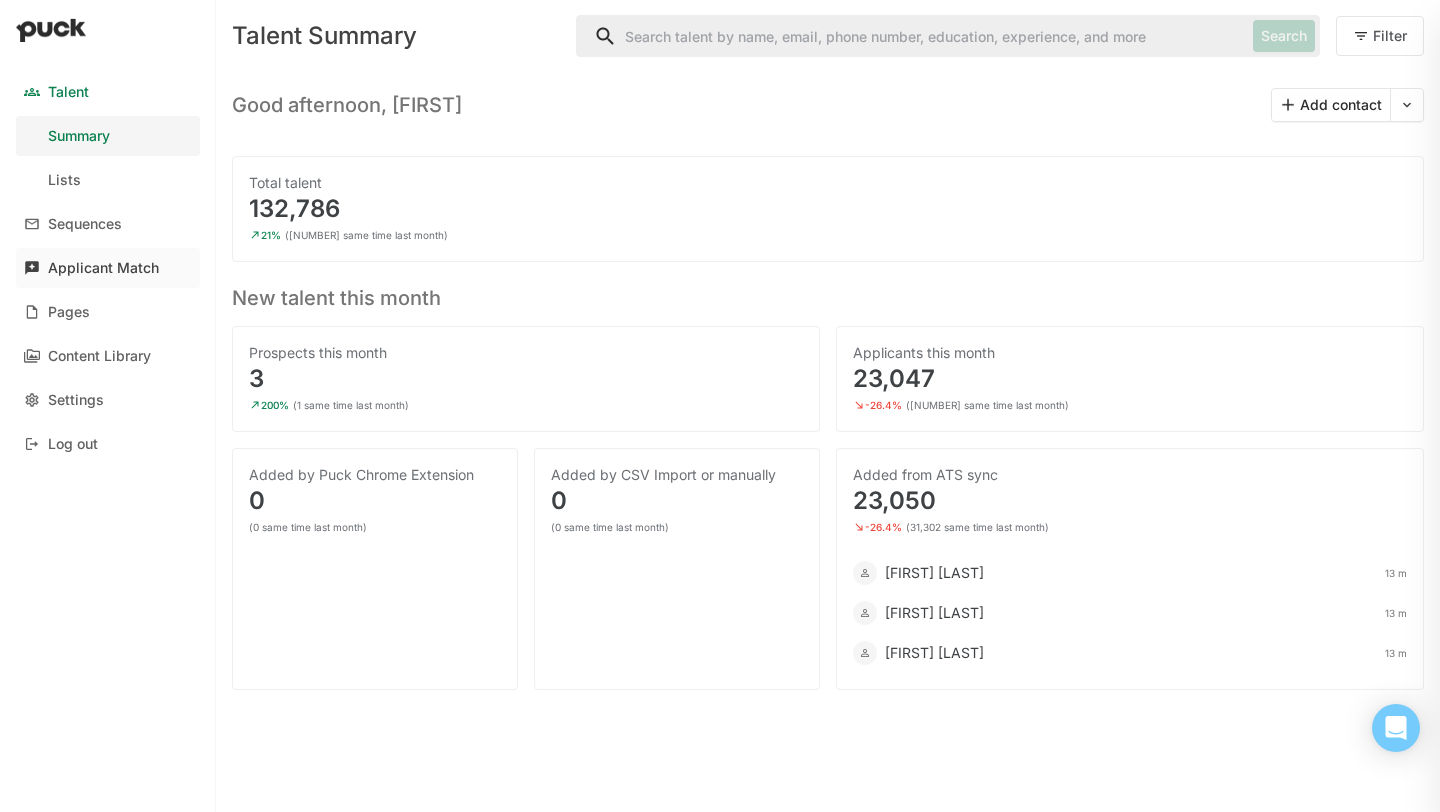 click on "Applicant Match" at bounding box center [103, 268] 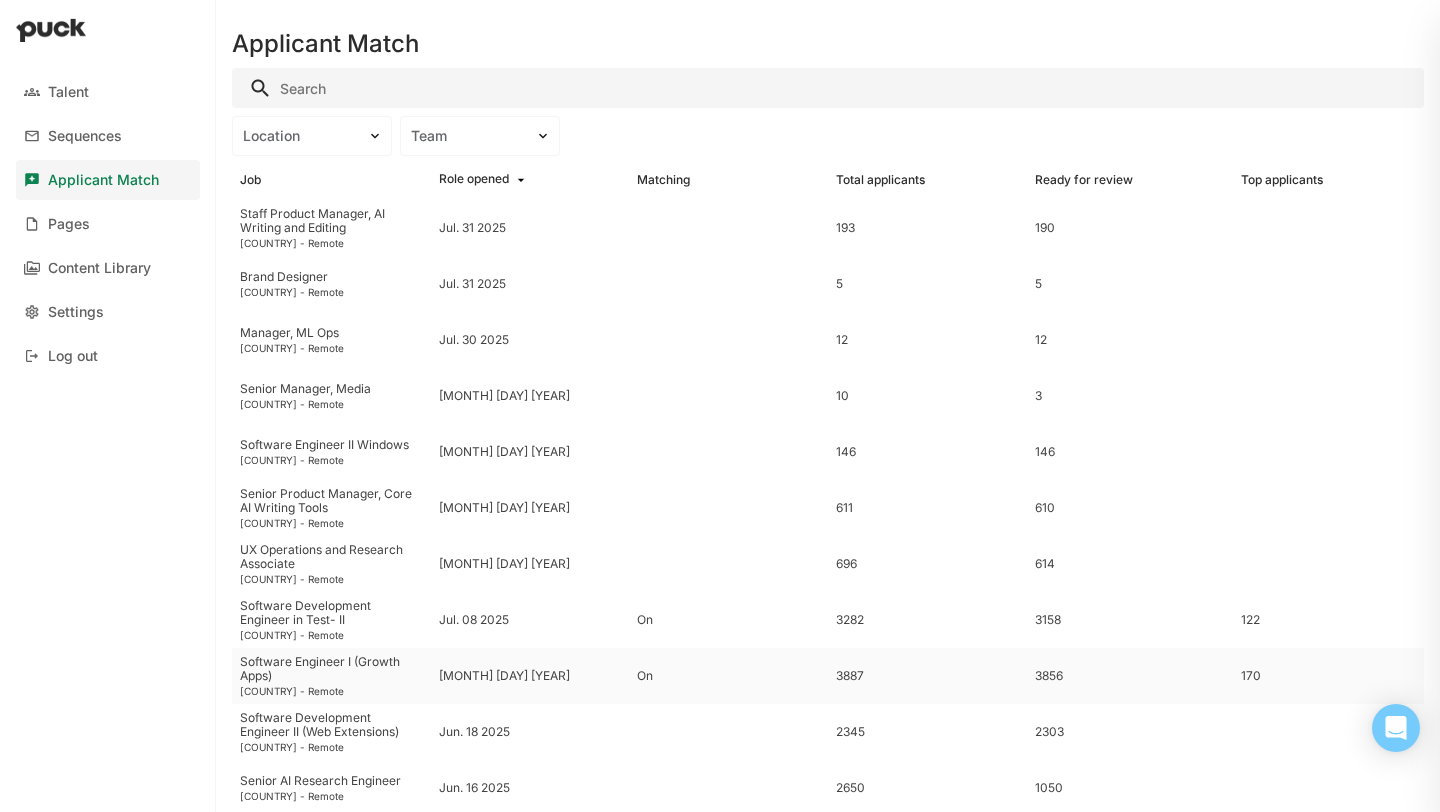 click on "Software Engineer I (Growth Apps)" at bounding box center [331, 669] 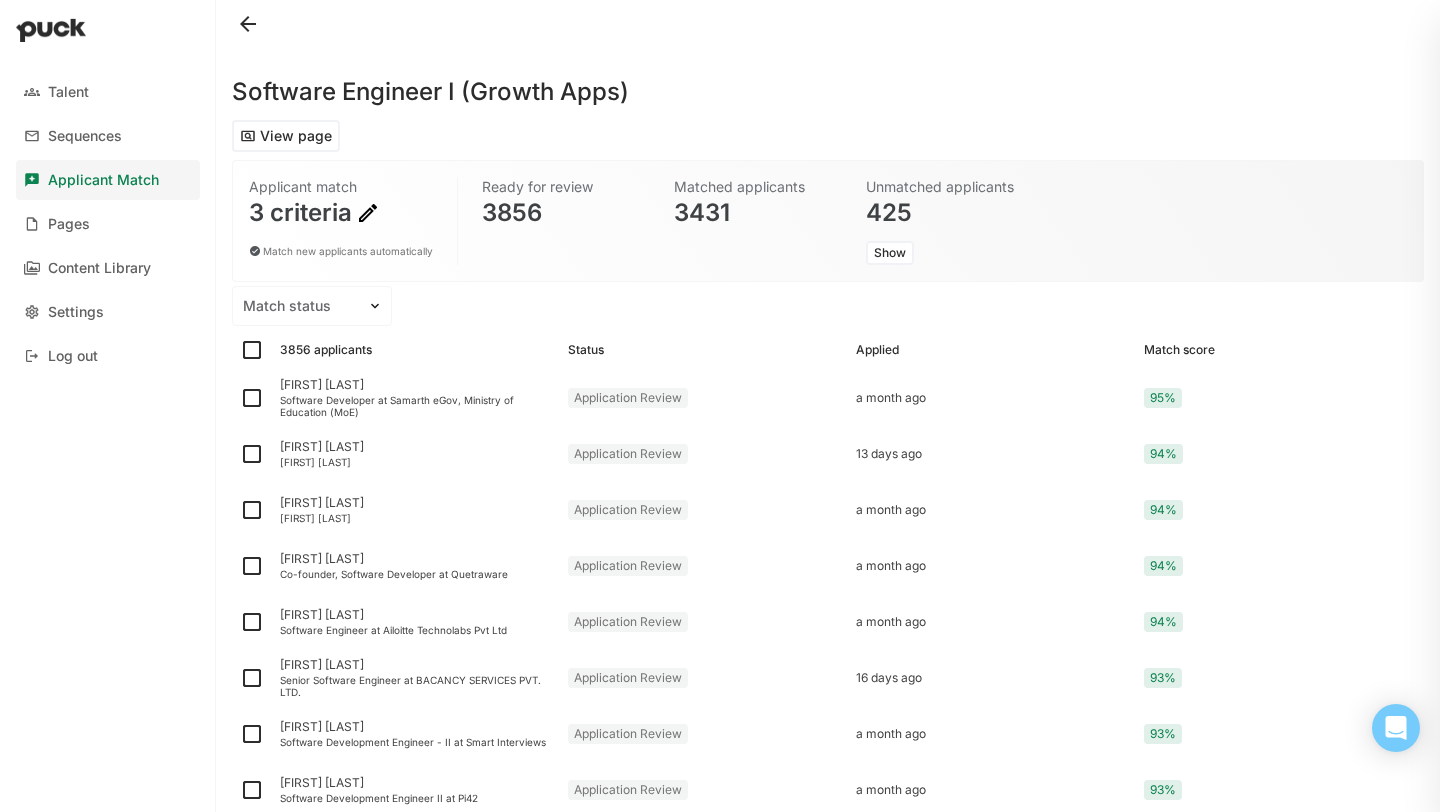 click at bounding box center (368, 213) 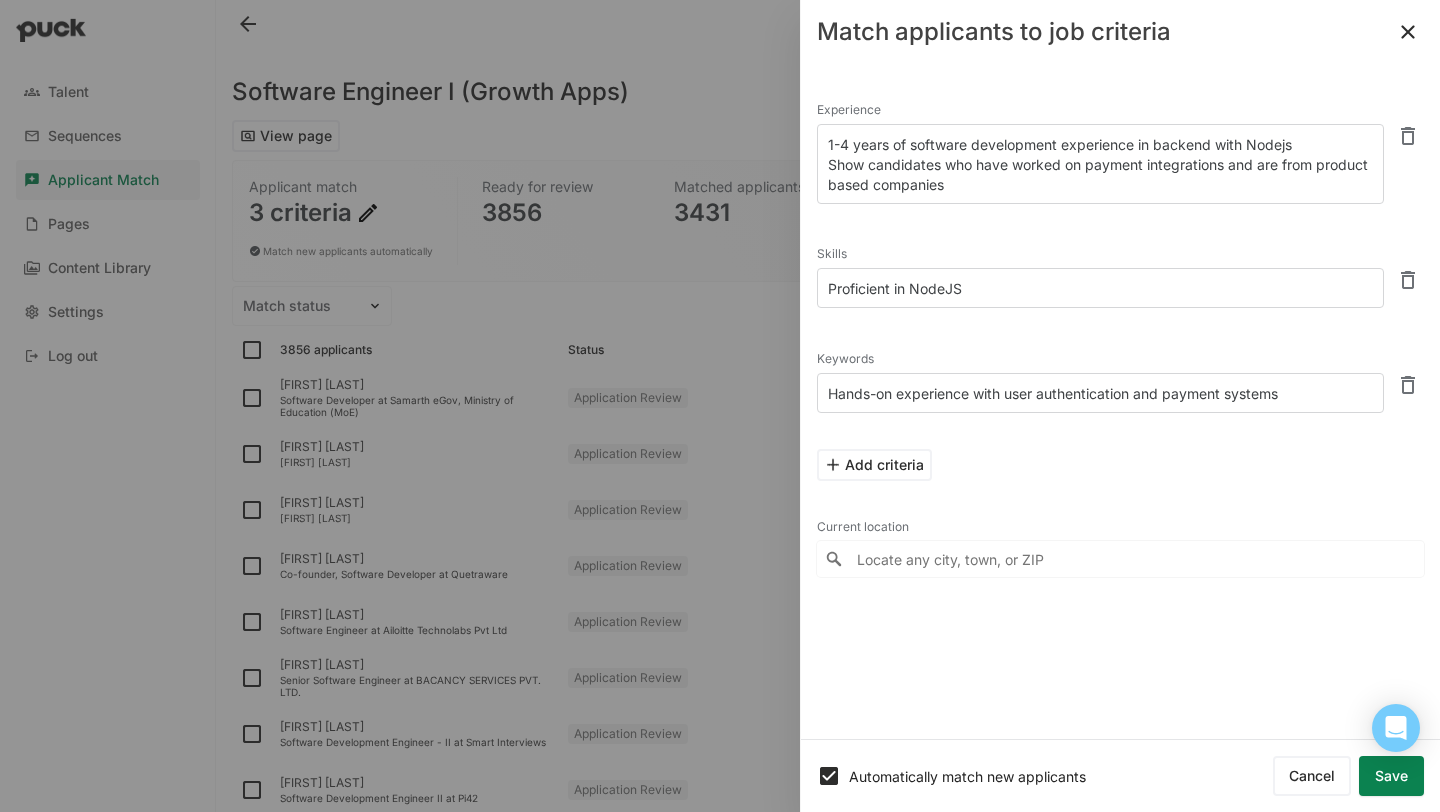click on "Save" at bounding box center (1391, 776) 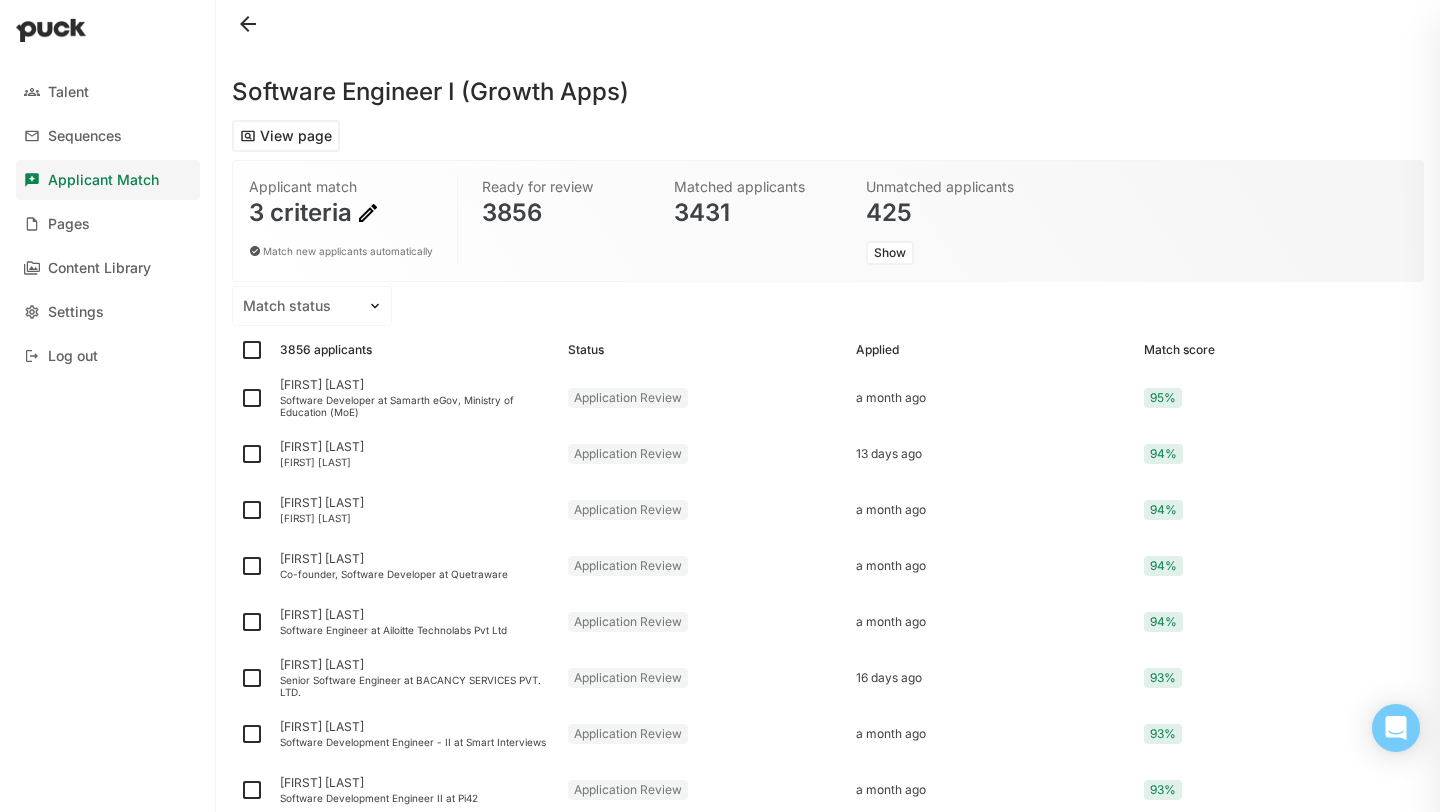click at bounding box center (720, 406) 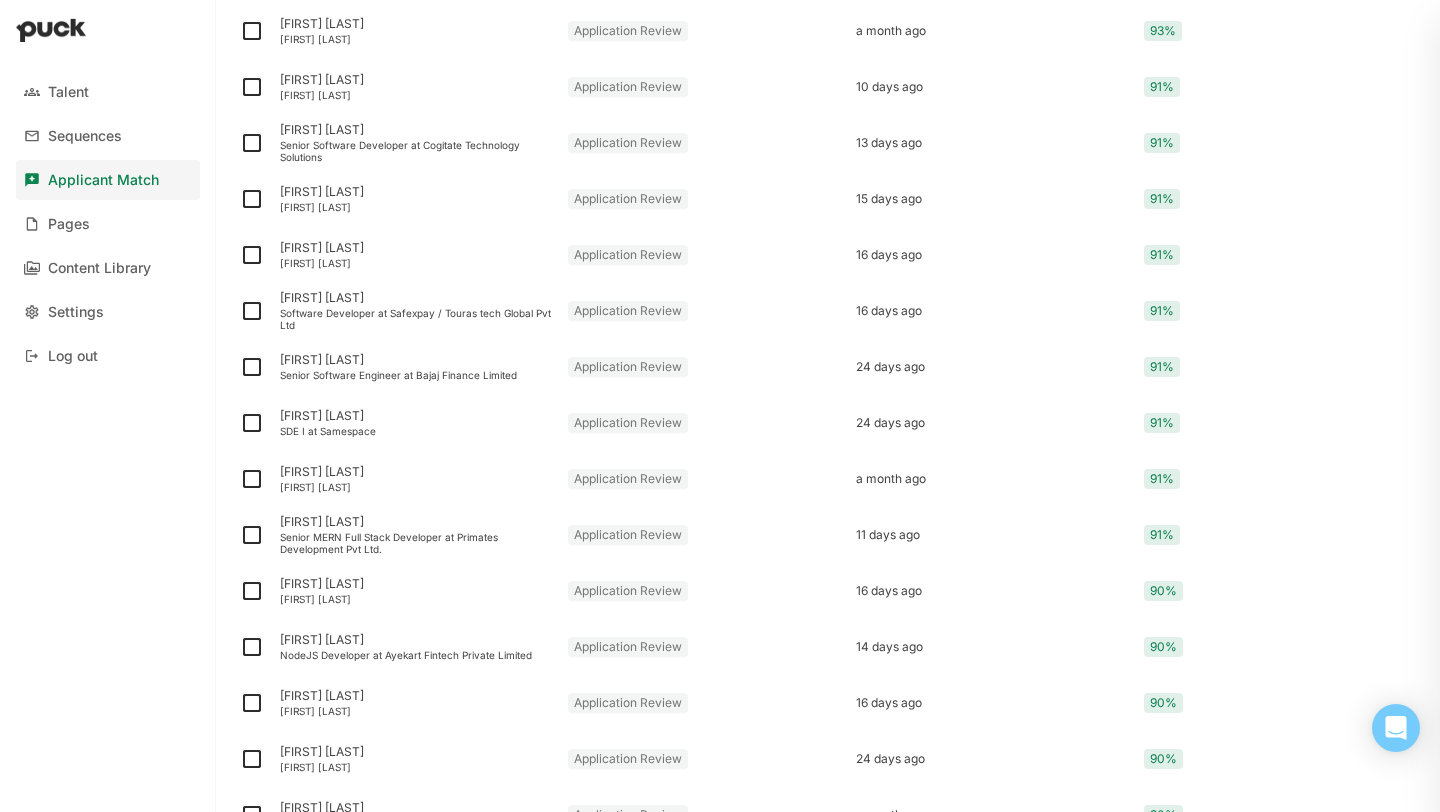 scroll, scrollTop: 0, scrollLeft: 0, axis: both 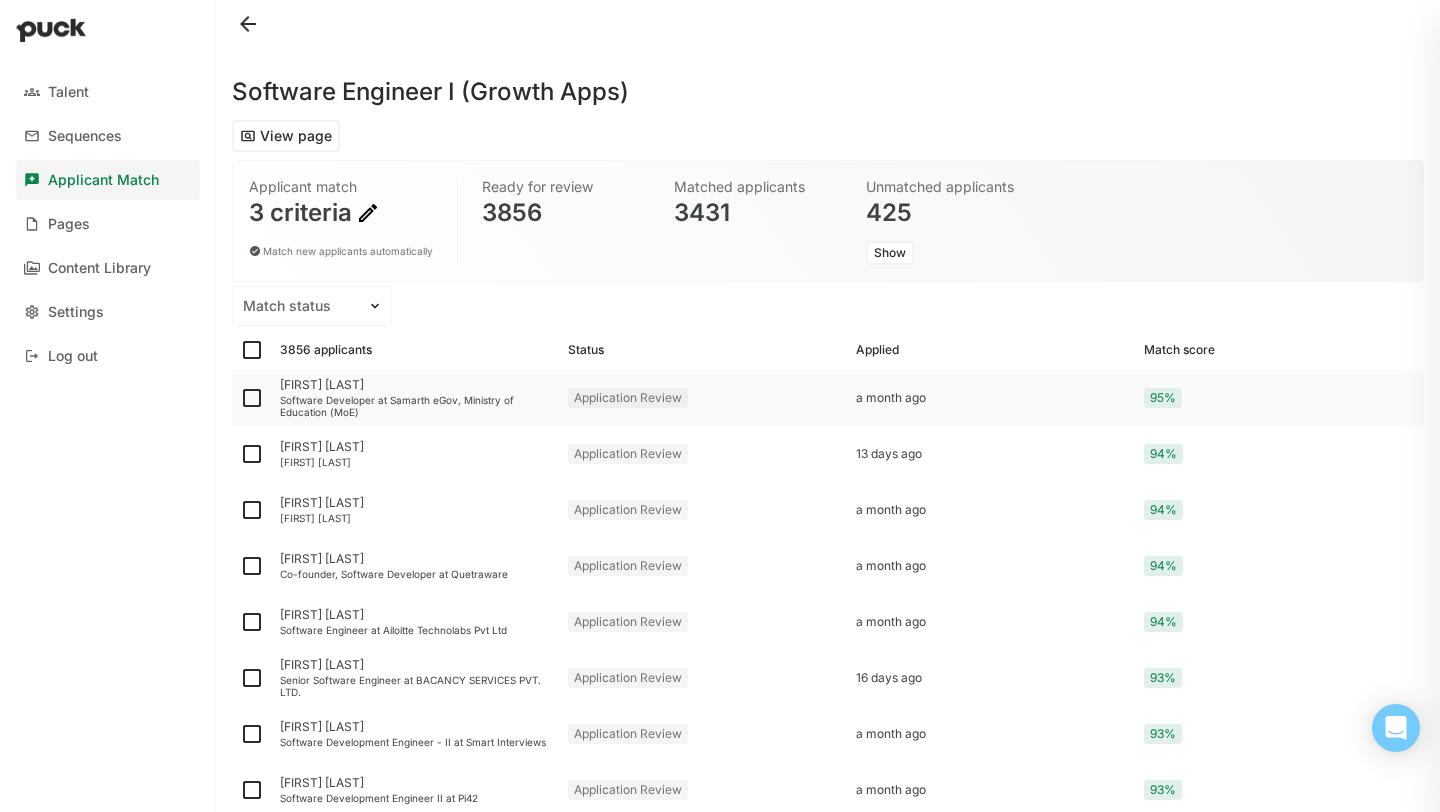 click on "Roshan Ojha" at bounding box center (416, 385) 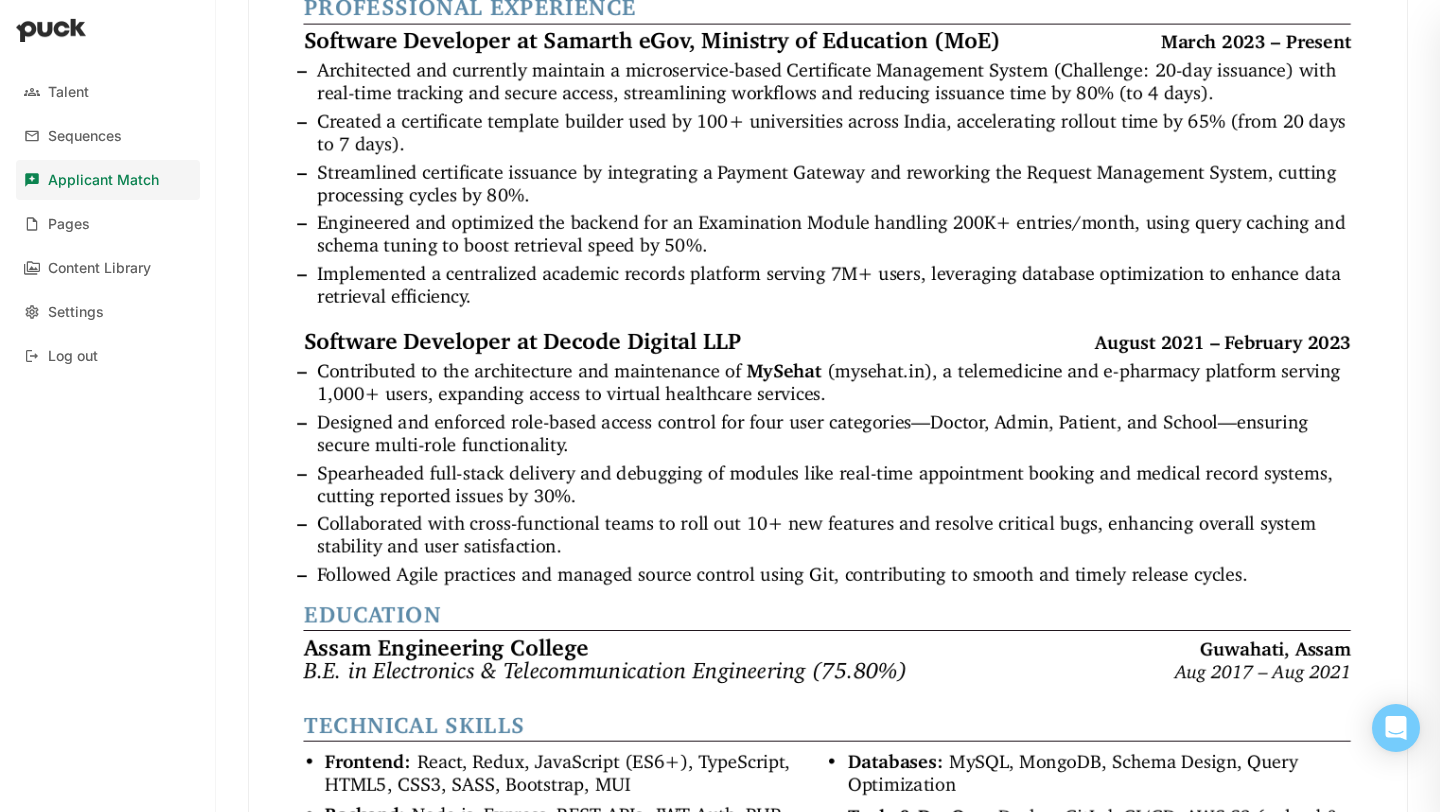 scroll, scrollTop: 0, scrollLeft: 0, axis: both 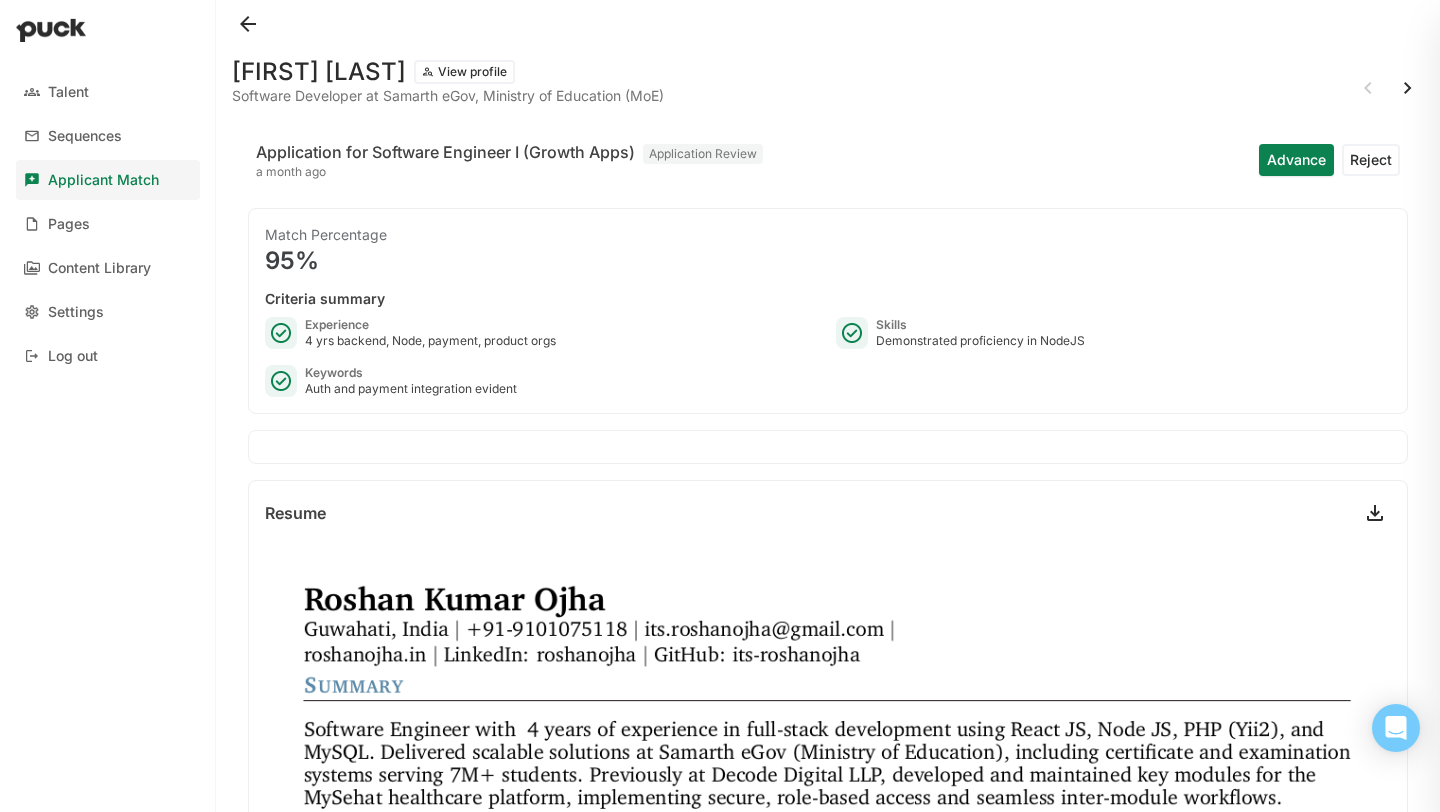 click on "Reject" at bounding box center (1371, 160) 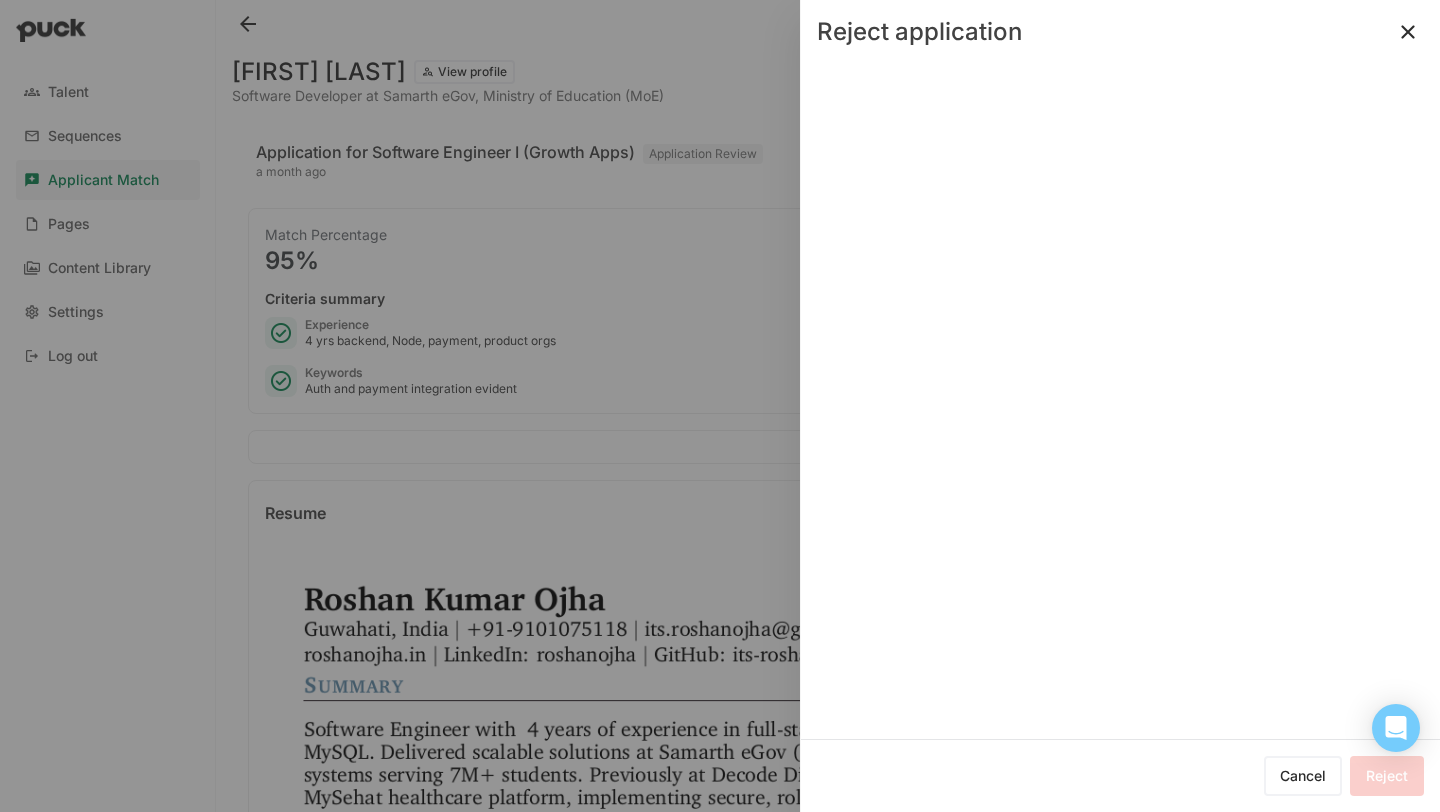 click at bounding box center [1408, 32] 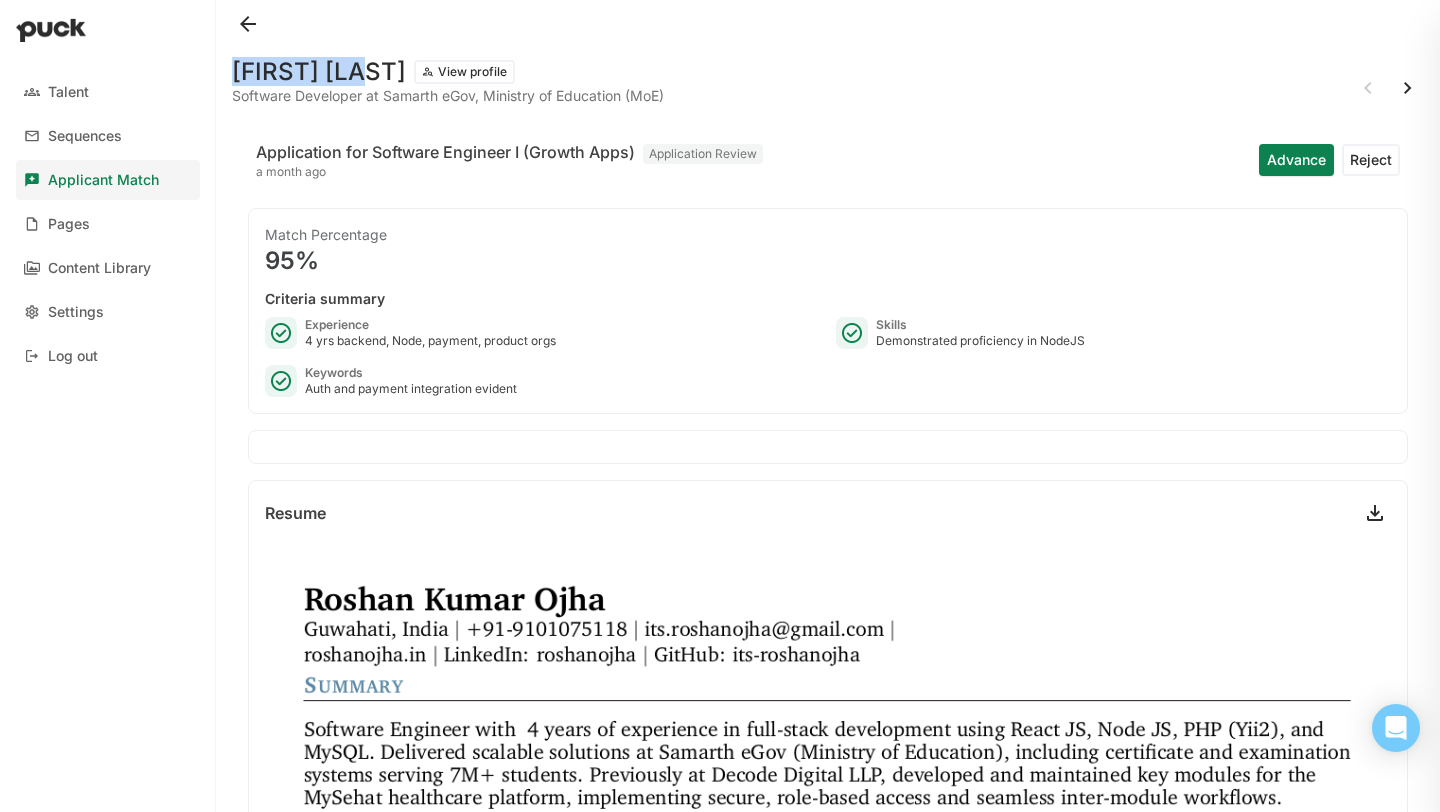 drag, startPoint x: 378, startPoint y: 69, endPoint x: 231, endPoint y: 74, distance: 147.085 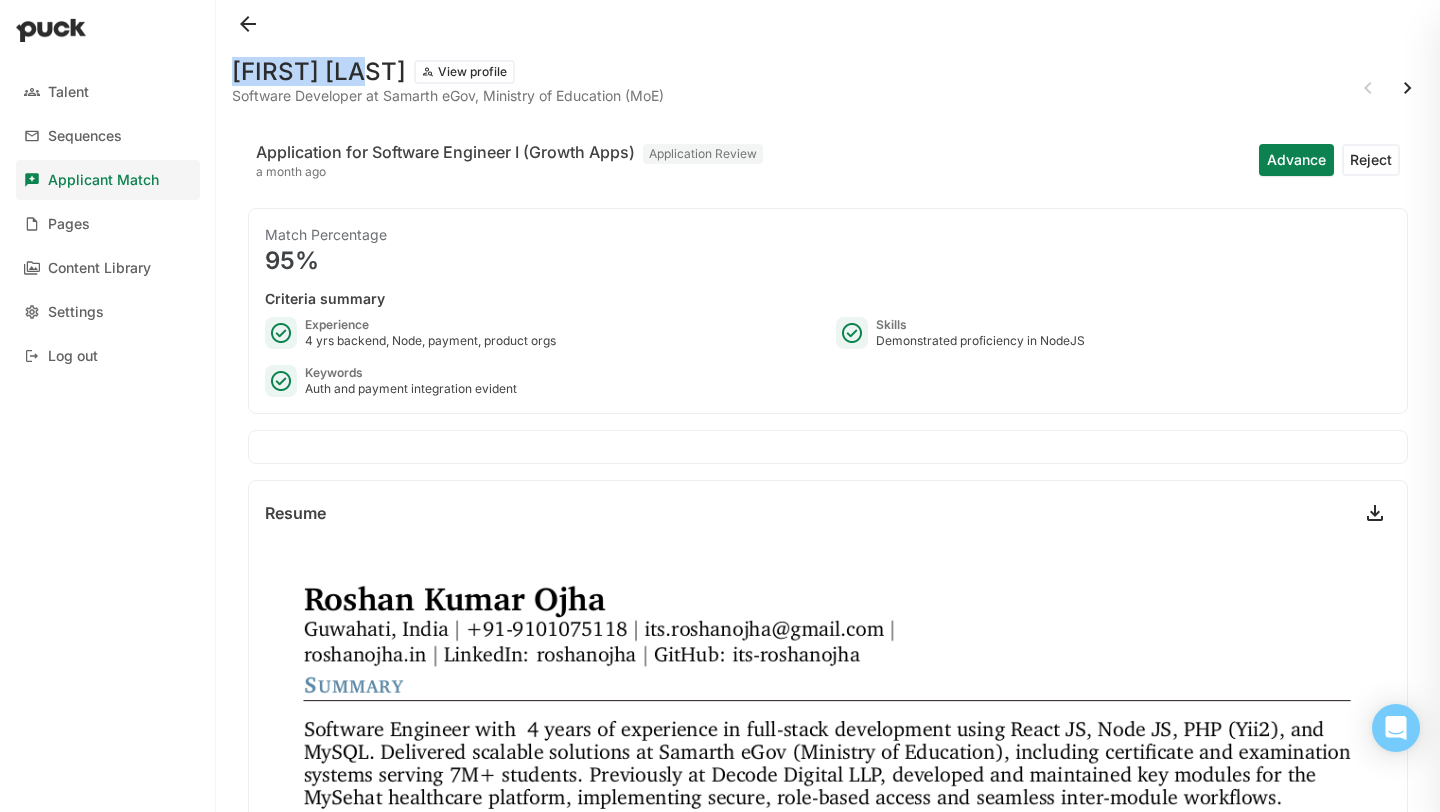click at bounding box center (248, 24) 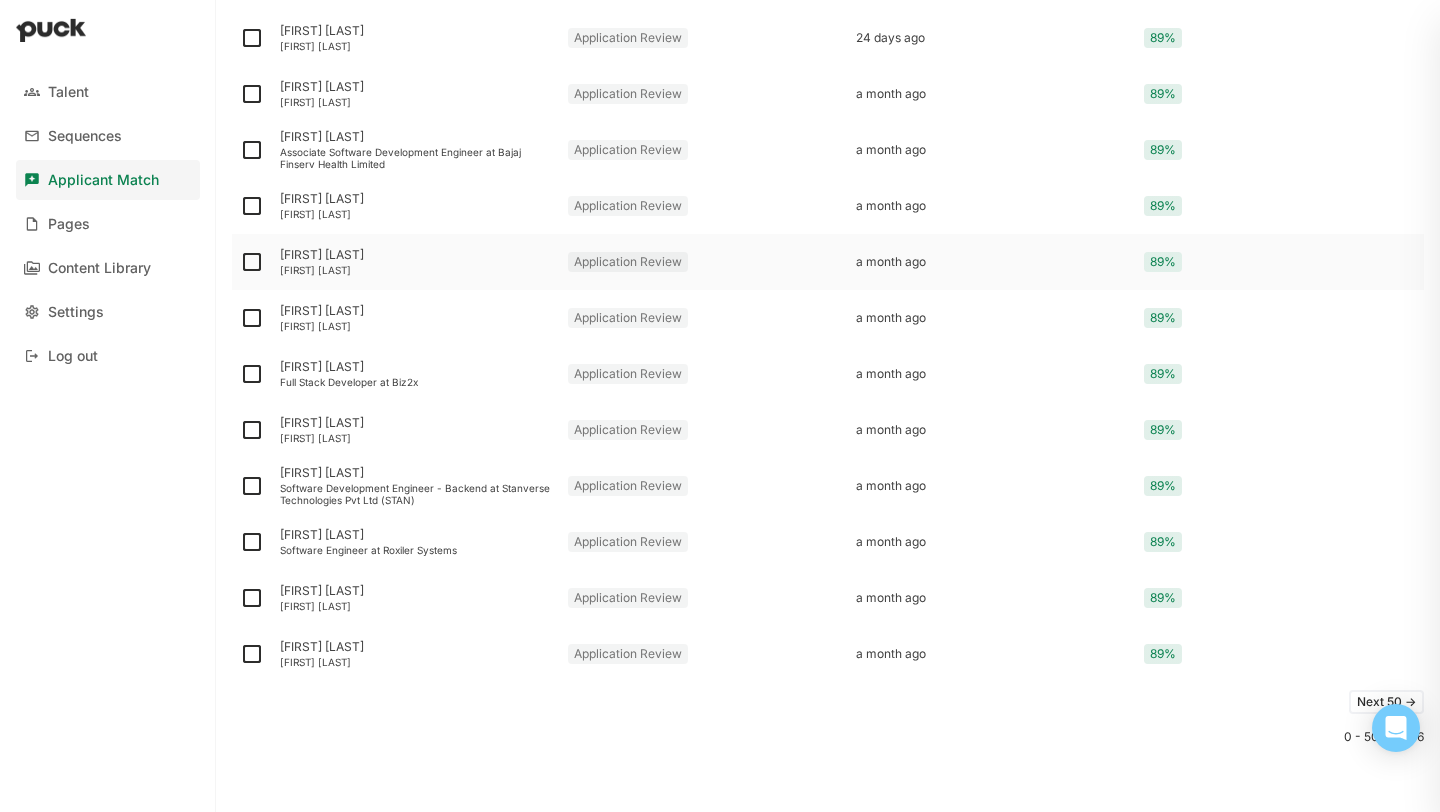 scroll, scrollTop: 0, scrollLeft: 0, axis: both 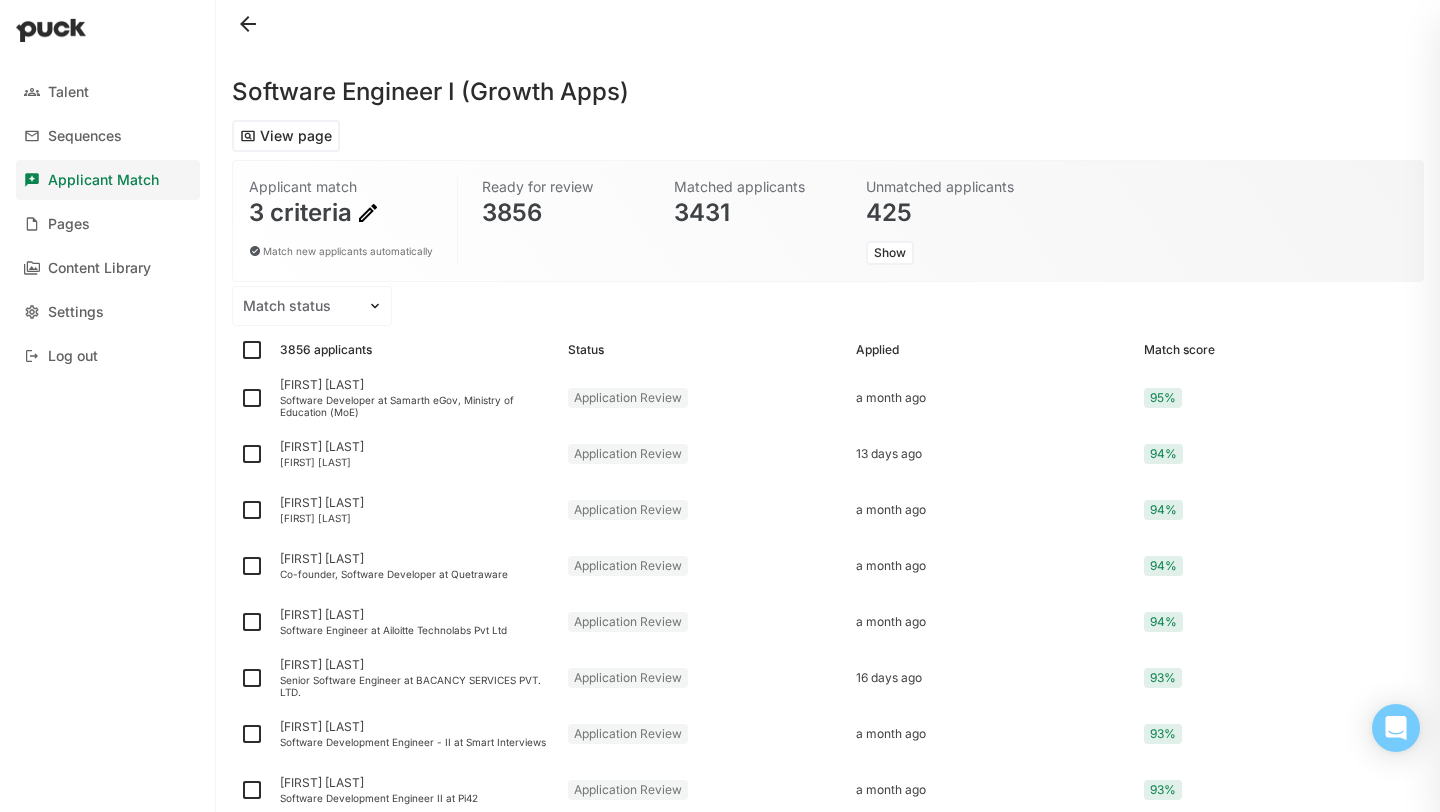 click at bounding box center [368, 213] 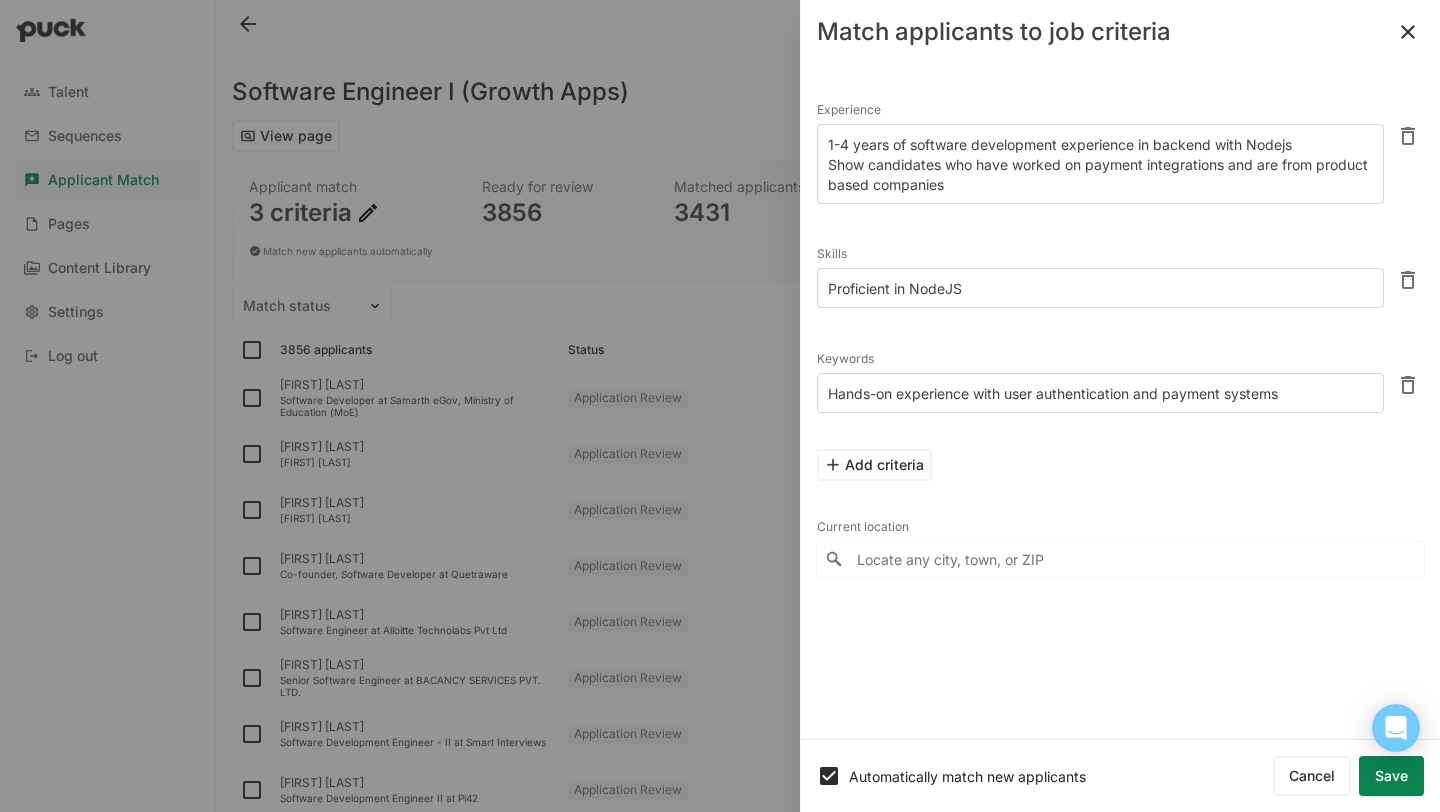 click on "1-4 years of software development experience in backend with Nodejs
Show candidates who have worked on payment integrations and are from product based companies" at bounding box center (1100, 164) 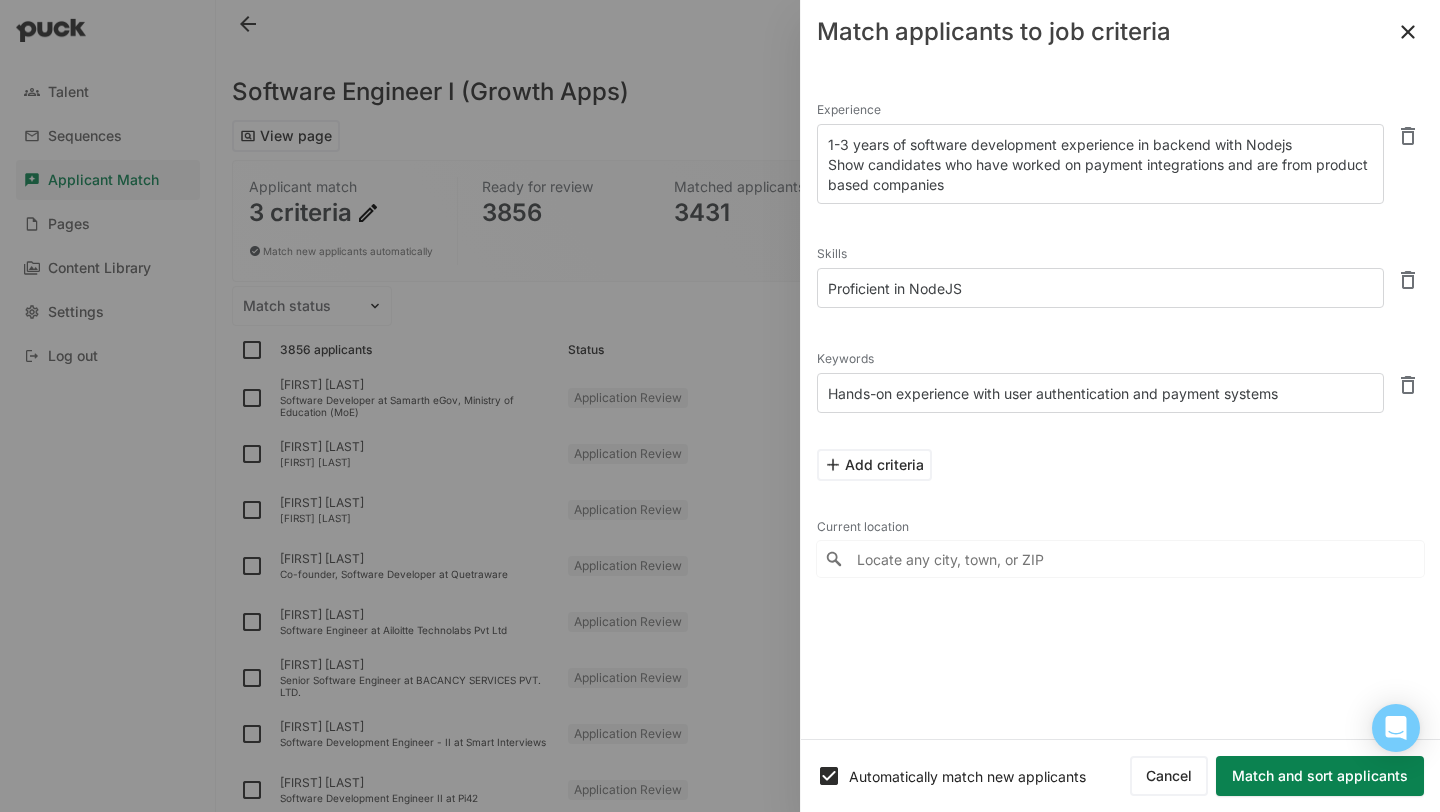 click on "Replace with Node.js" at bounding box center [0, 0] 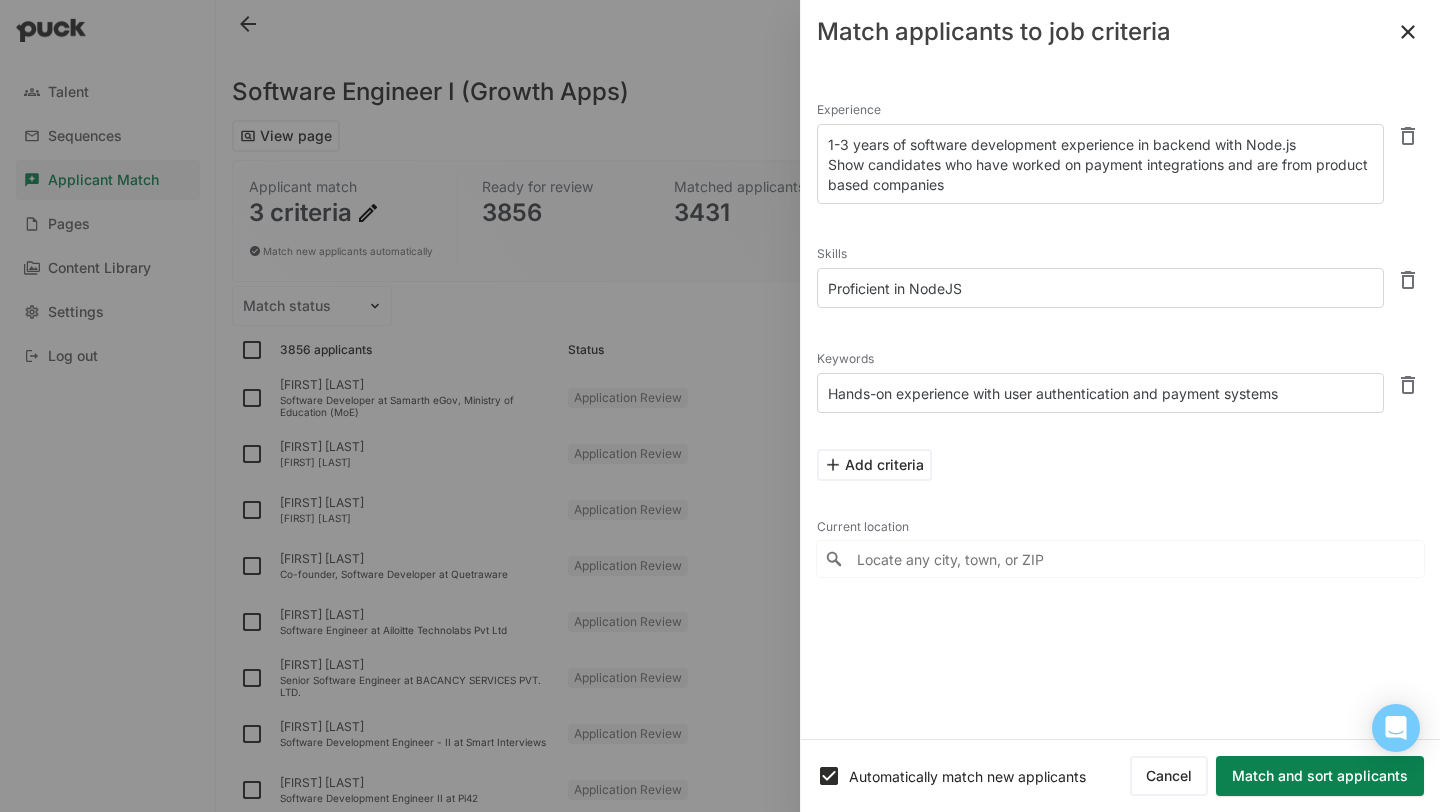type on "1-3 years of software development experience in backend with Node.js
Show candidates who have worked on payment integrations and are from product based companies" 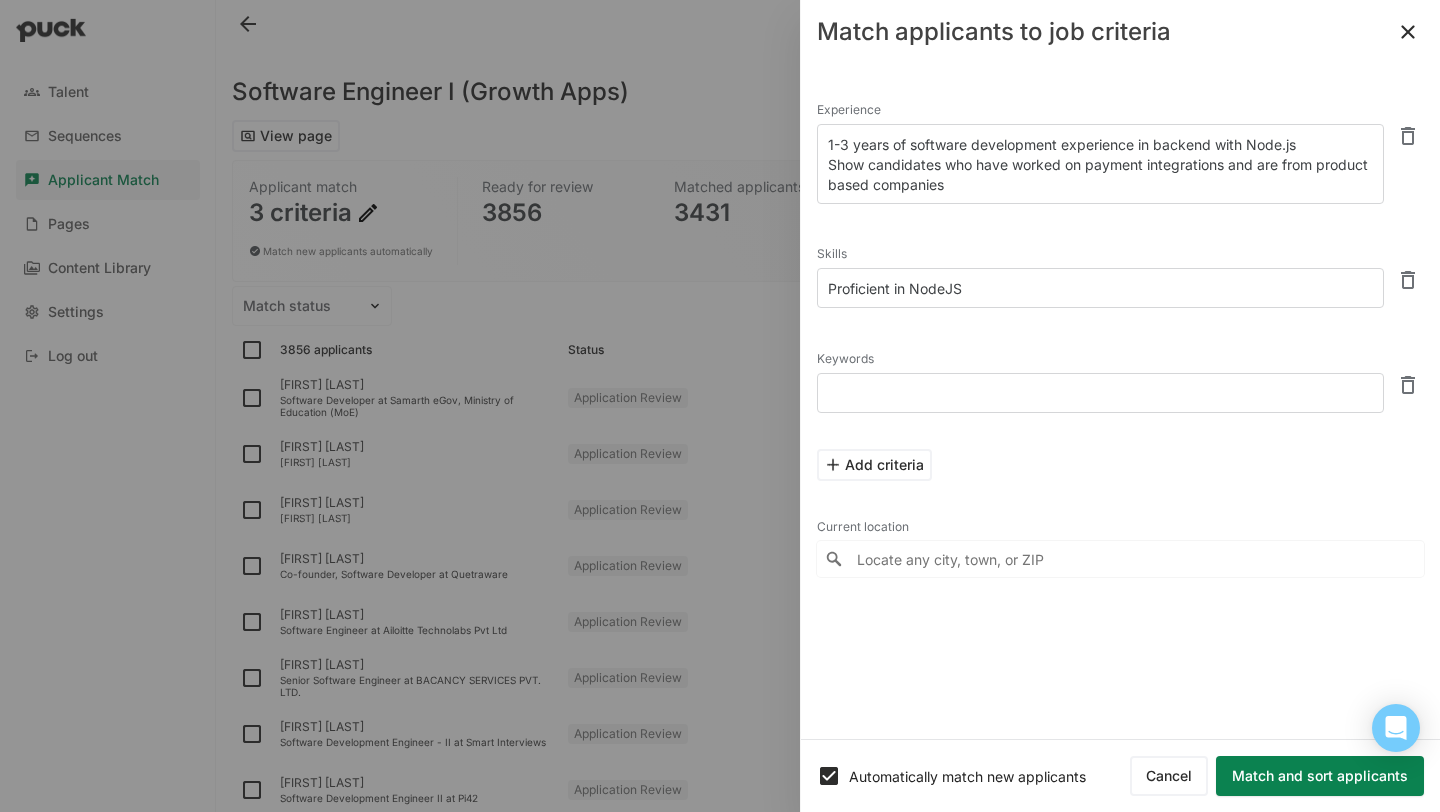 type 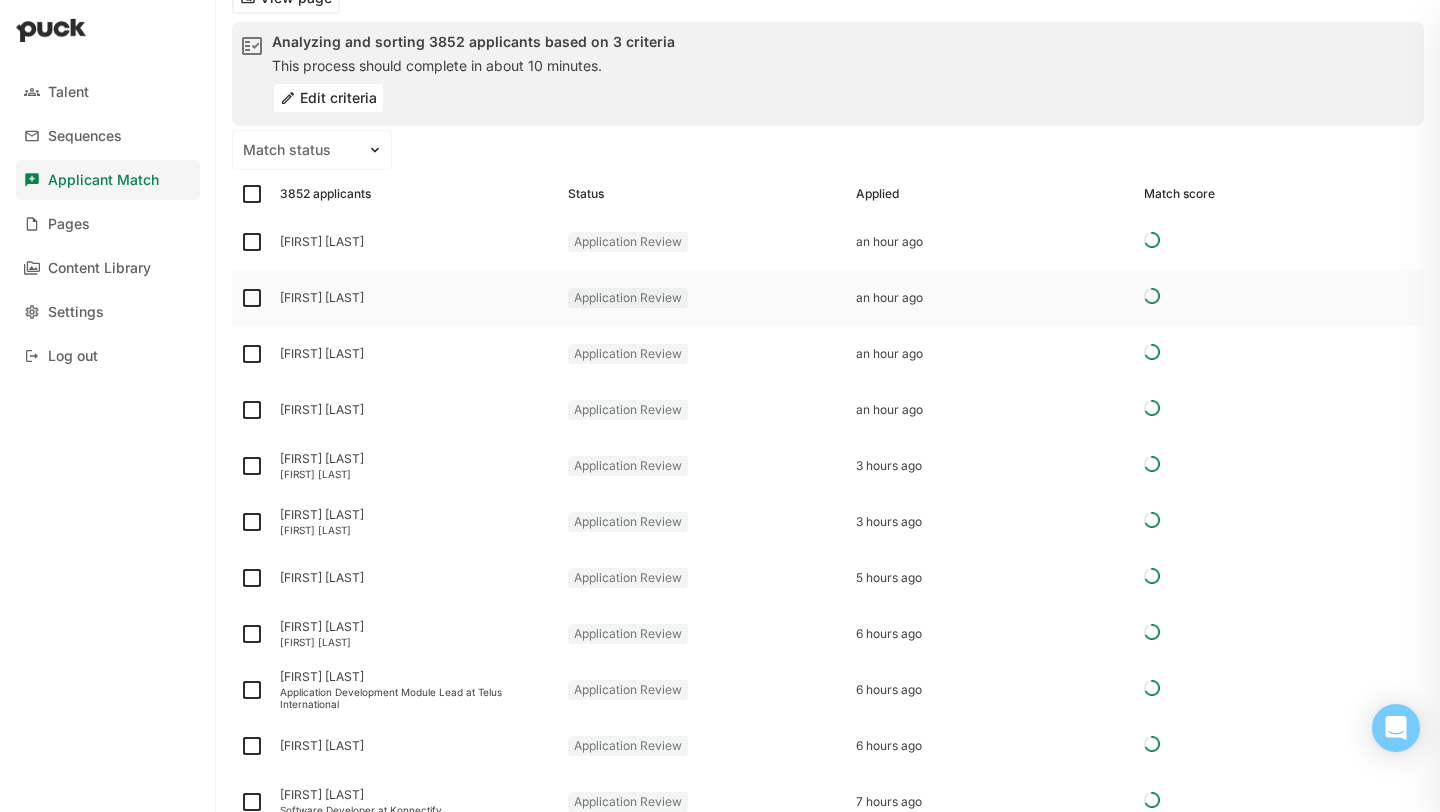 scroll, scrollTop: 0, scrollLeft: 0, axis: both 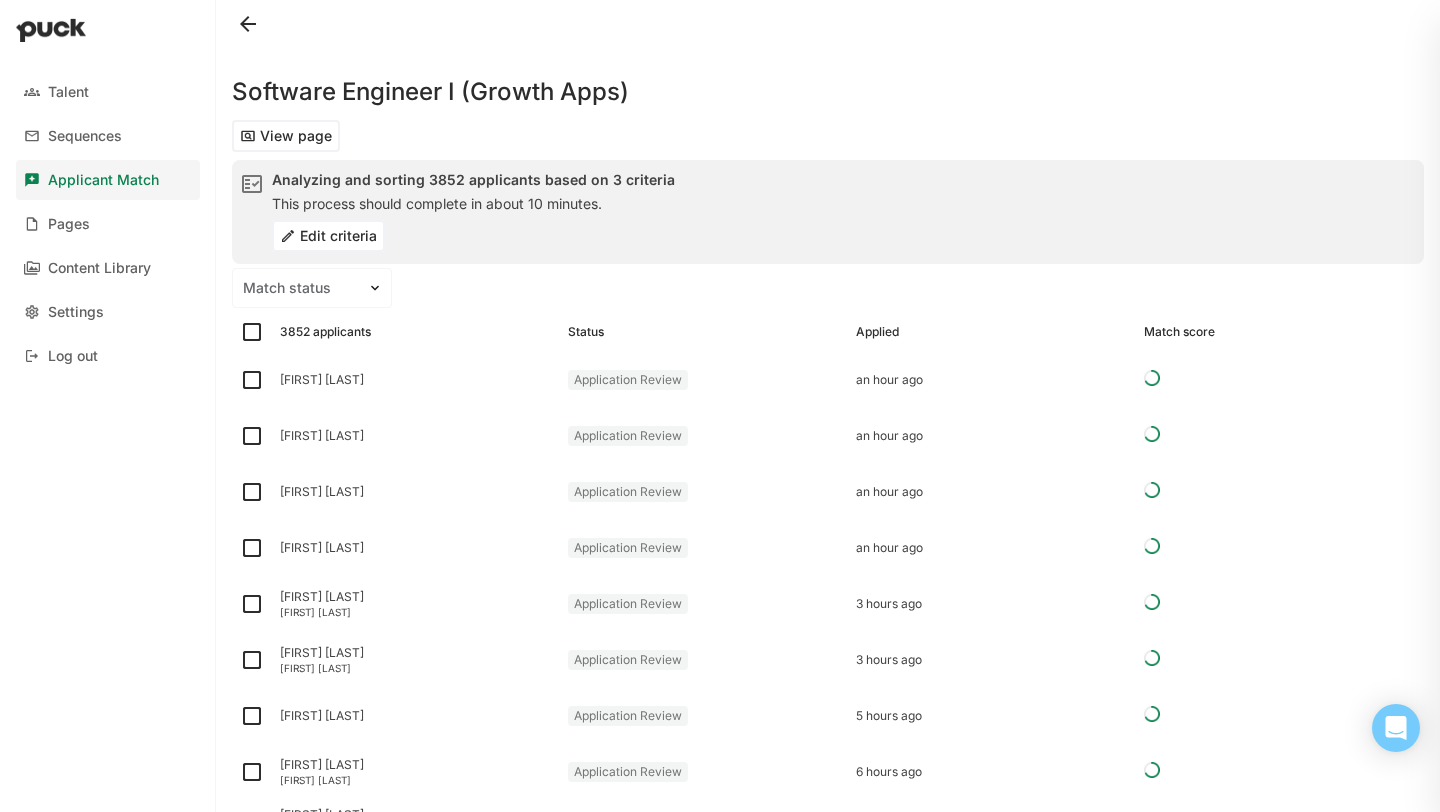 click on "Edit criteria" at bounding box center (328, 236) 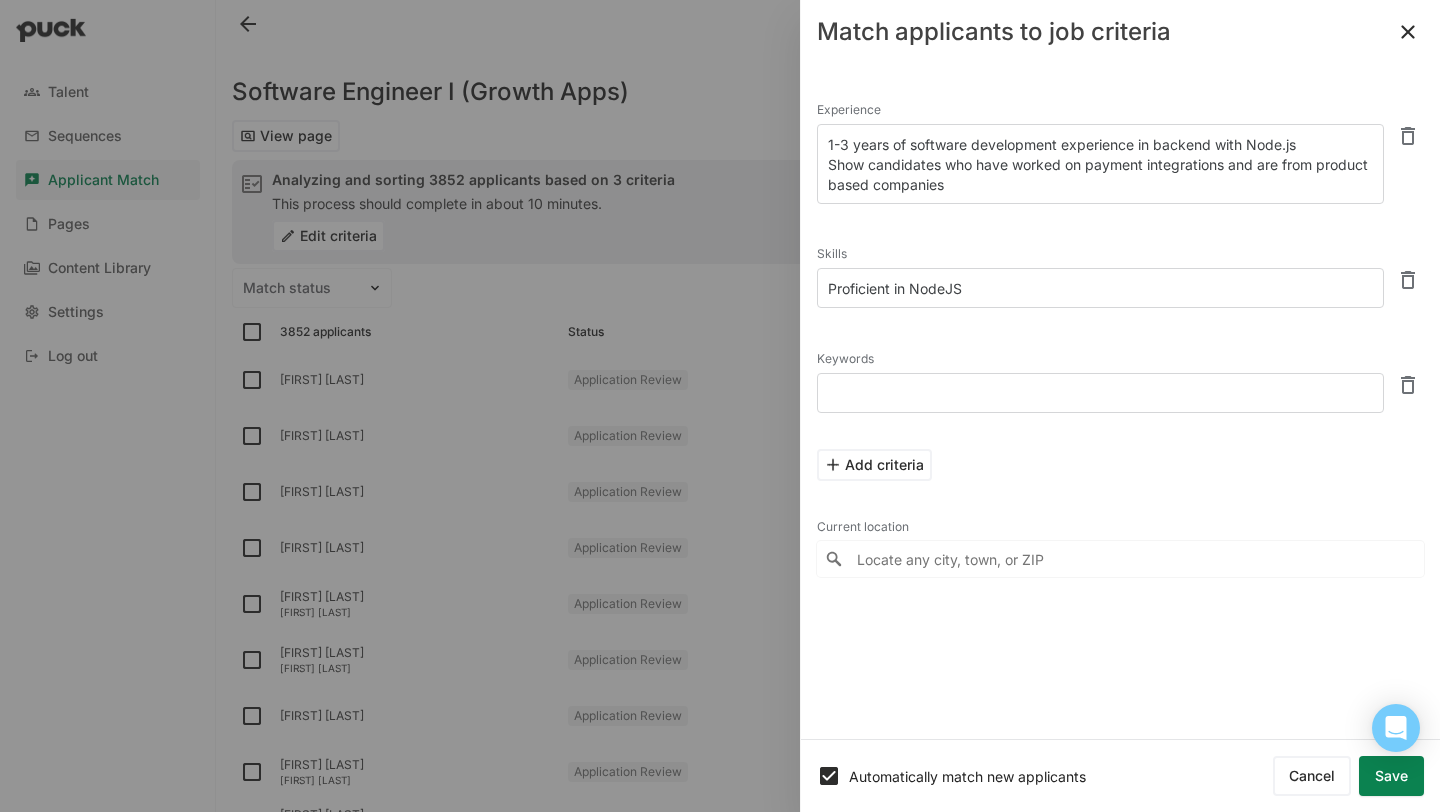 click on "Proficient in NodeJS" at bounding box center (1100, 288) 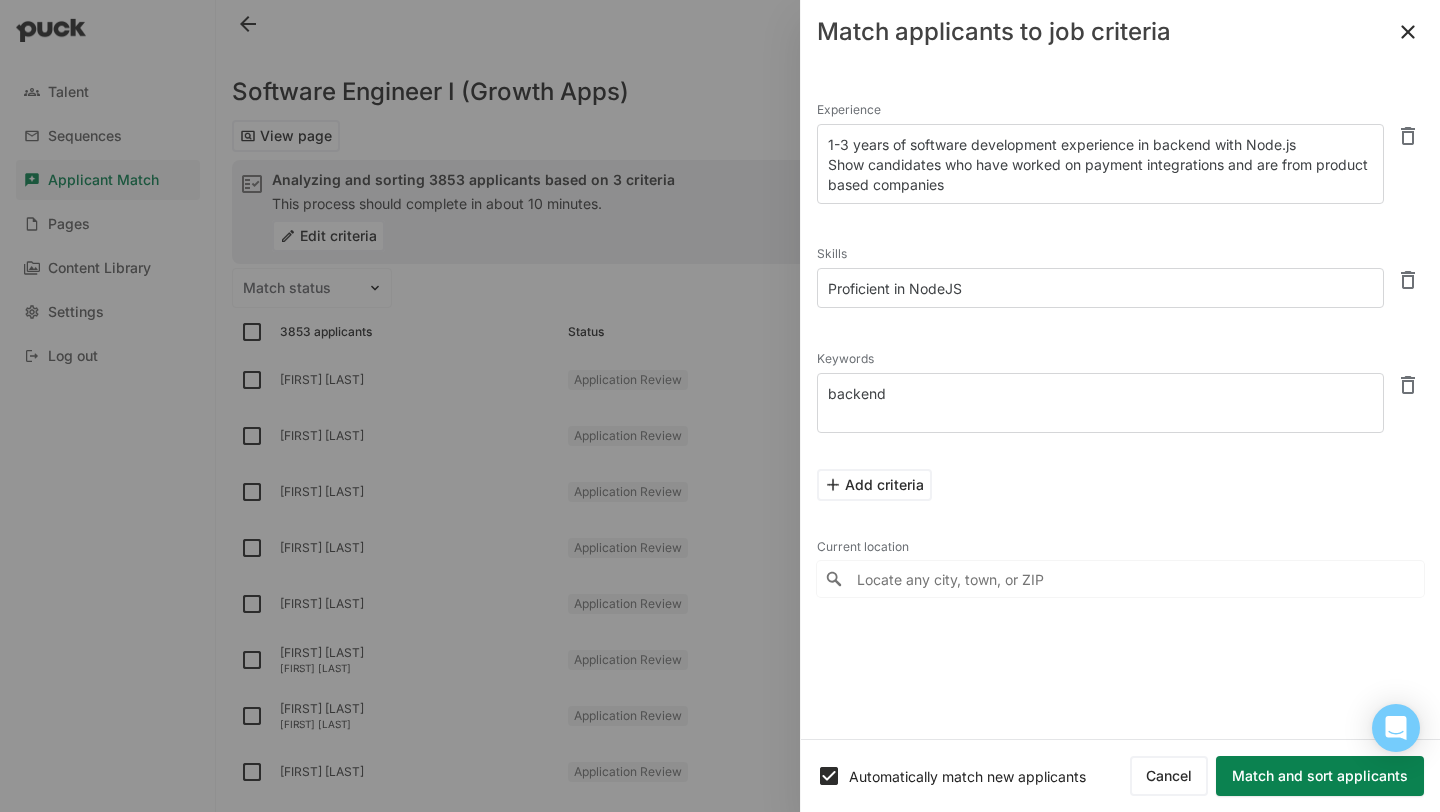 type on "backend" 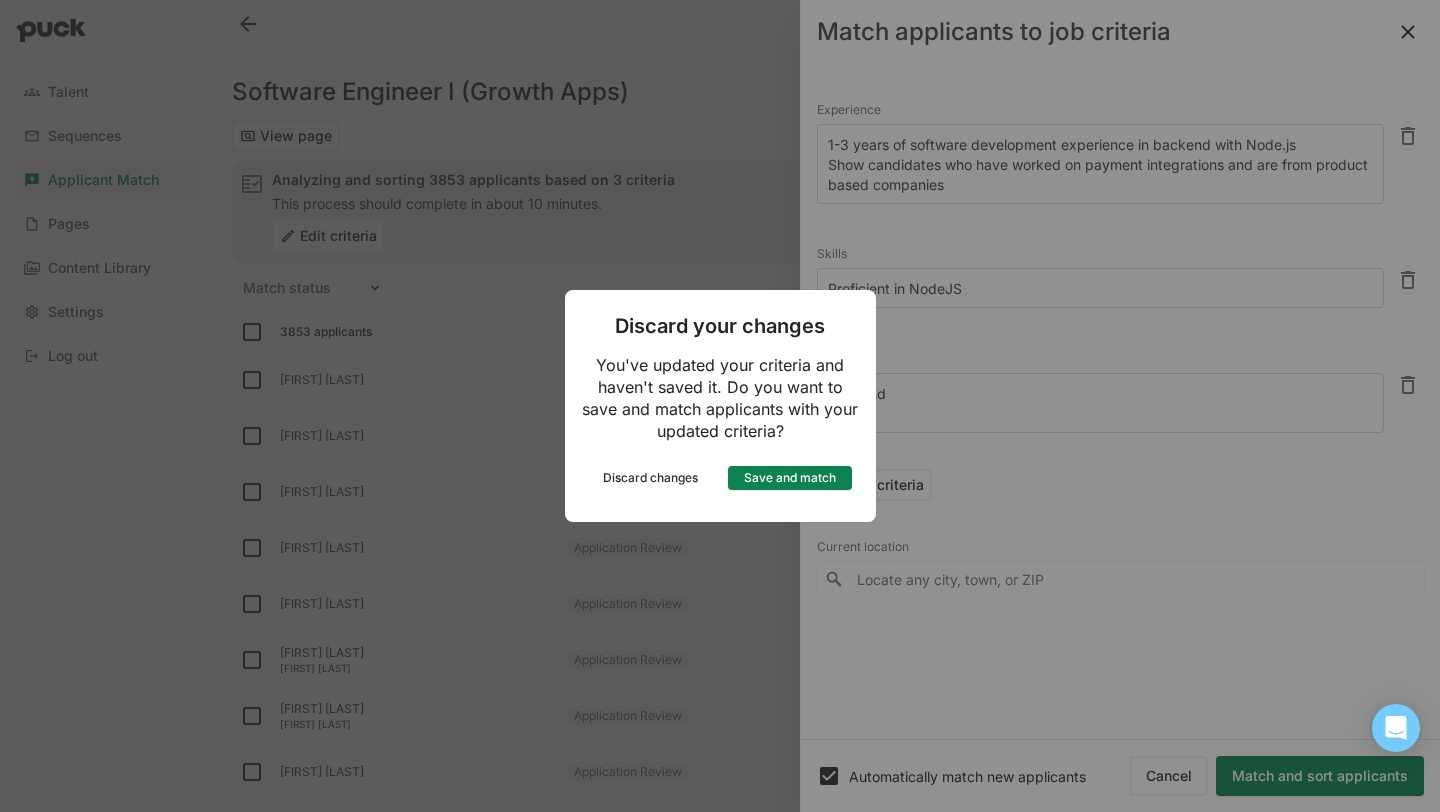 click on "Discard changes" at bounding box center (651, 478) 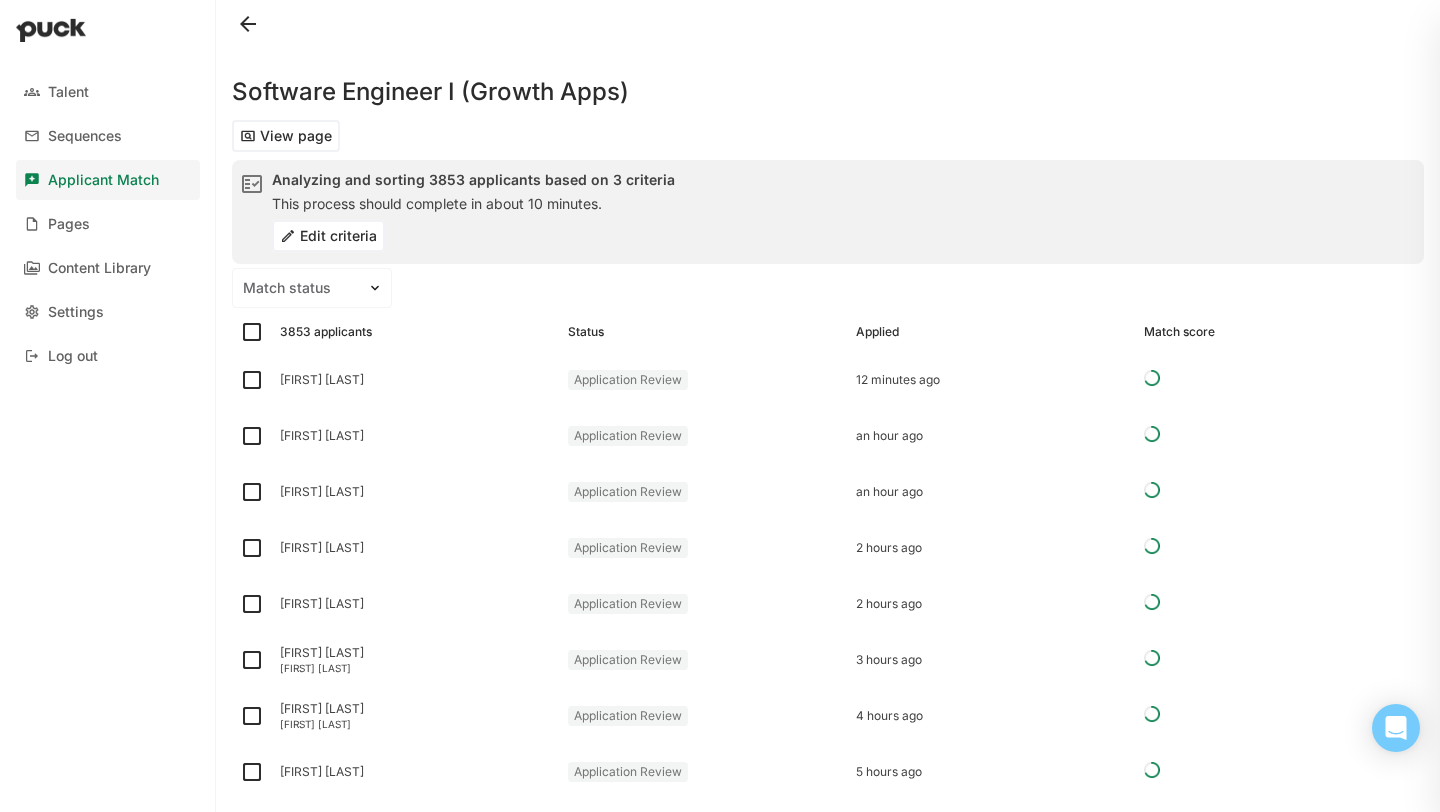 click on "Edit criteria" at bounding box center (328, 236) 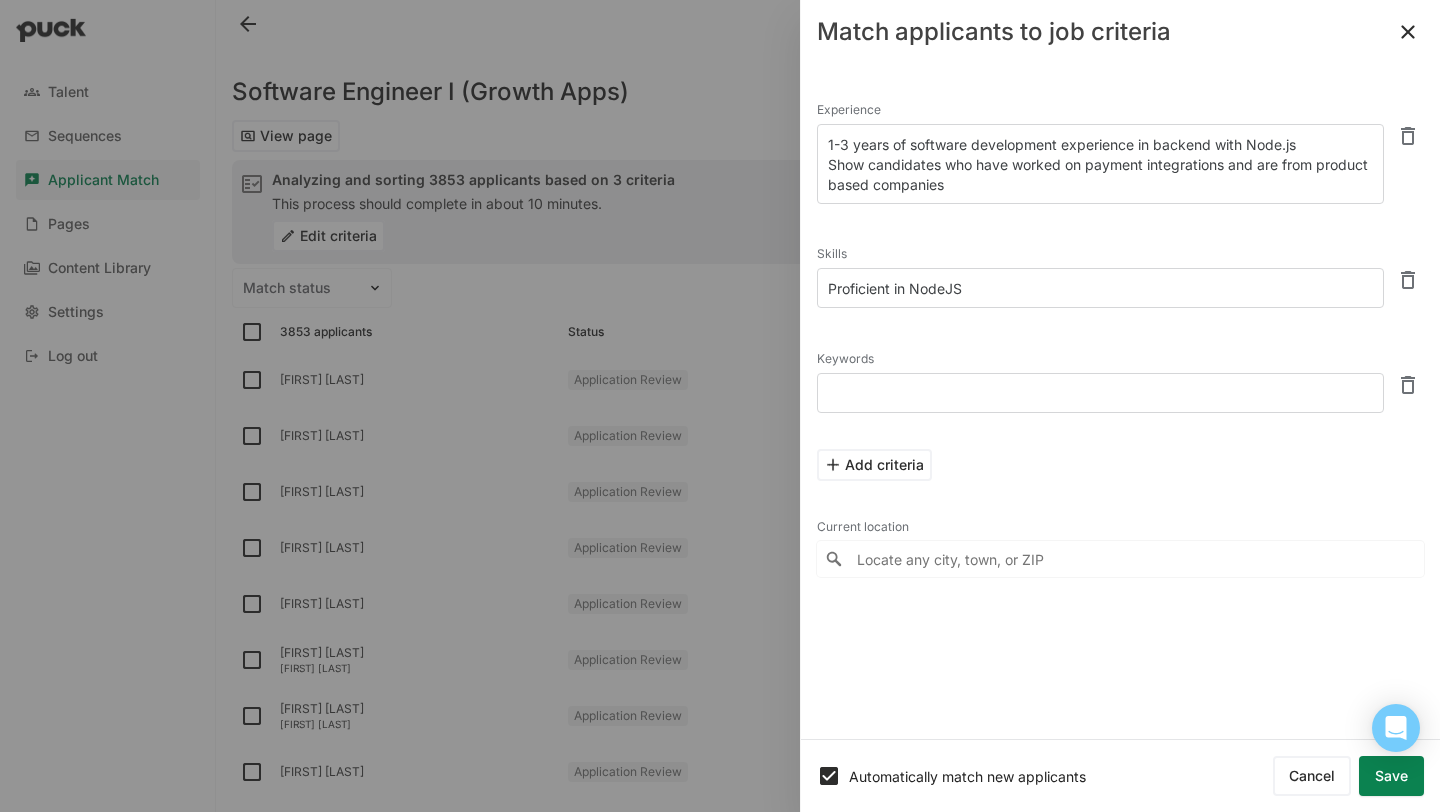 click on "Save" at bounding box center (1391, 776) 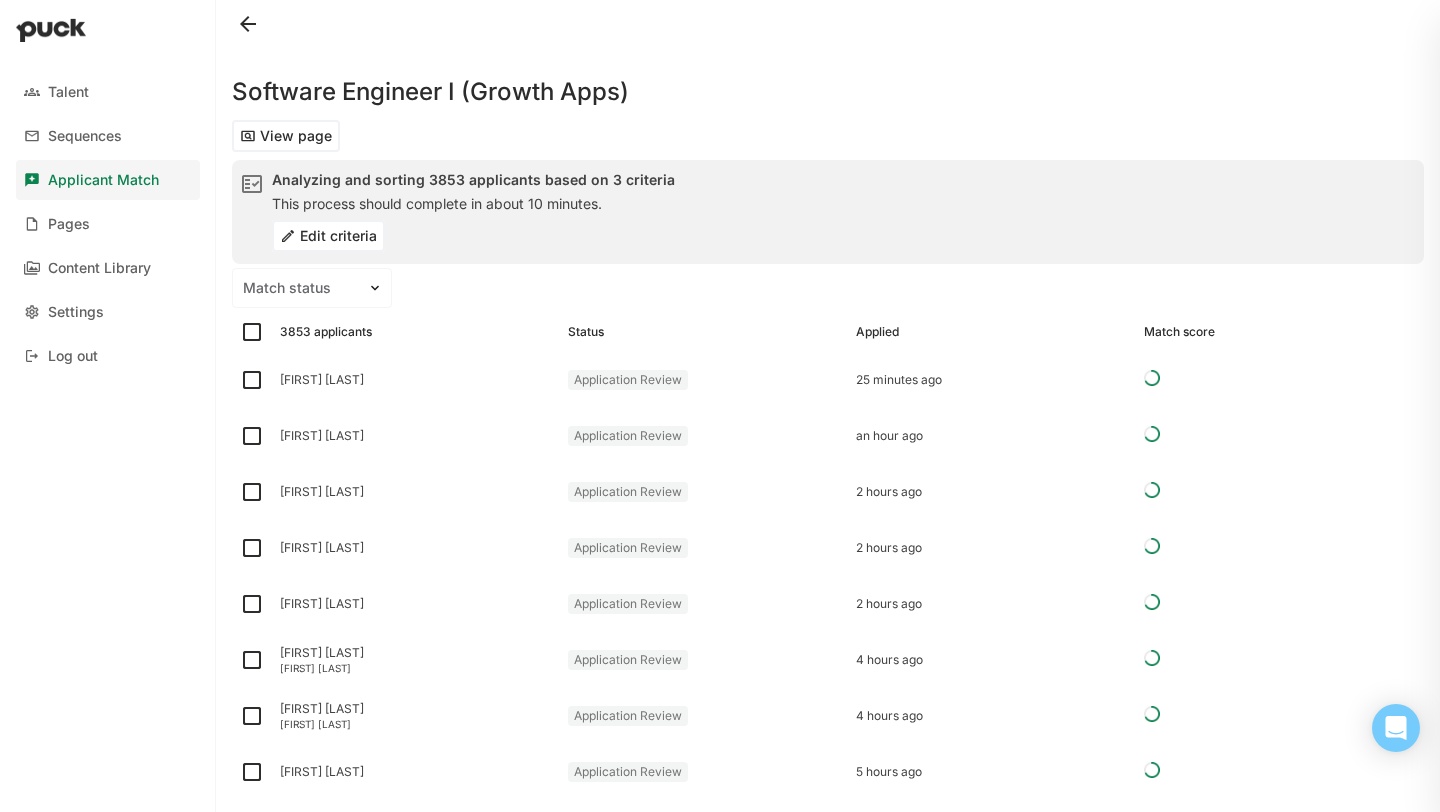 click on "Edit criteria" at bounding box center (328, 236) 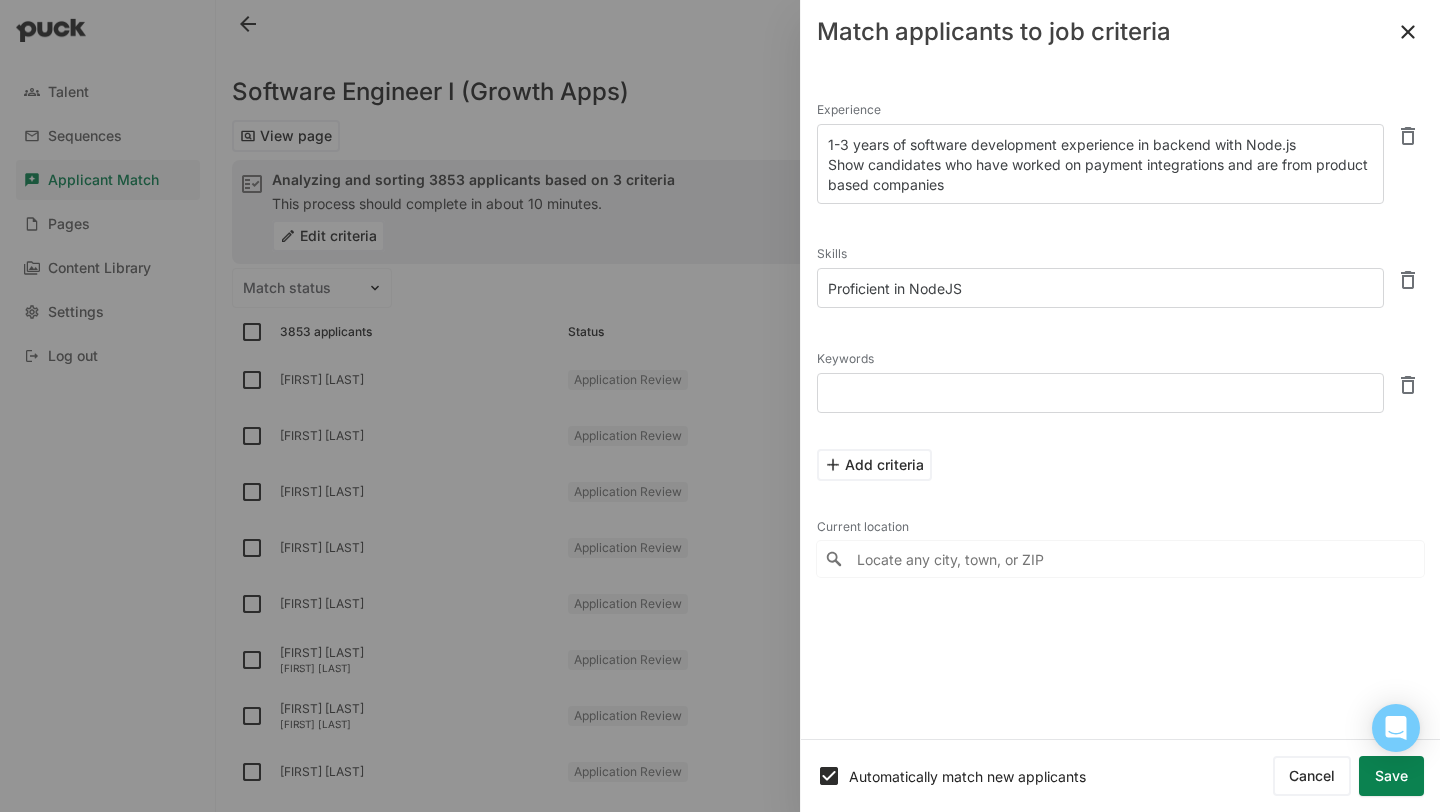 click on "1-3 years of software development experience in backend with Node.js
Show candidates who have worked on payment integrations and are from product based companies" at bounding box center (1100, 164) 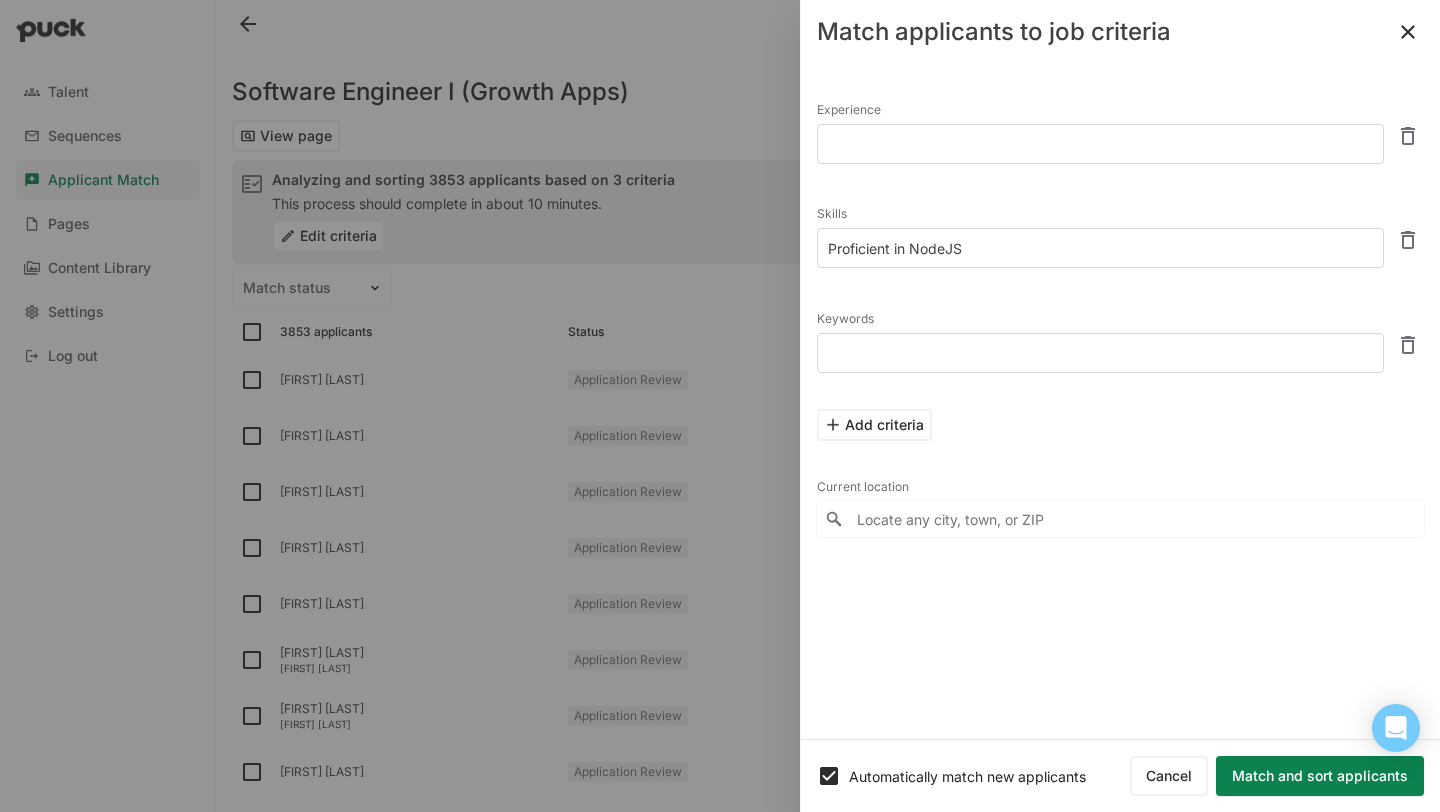 paste on "1-3 years of software development experience in backend with Node.js
Show candidates who have worked on payment integrations and are from product based companies" 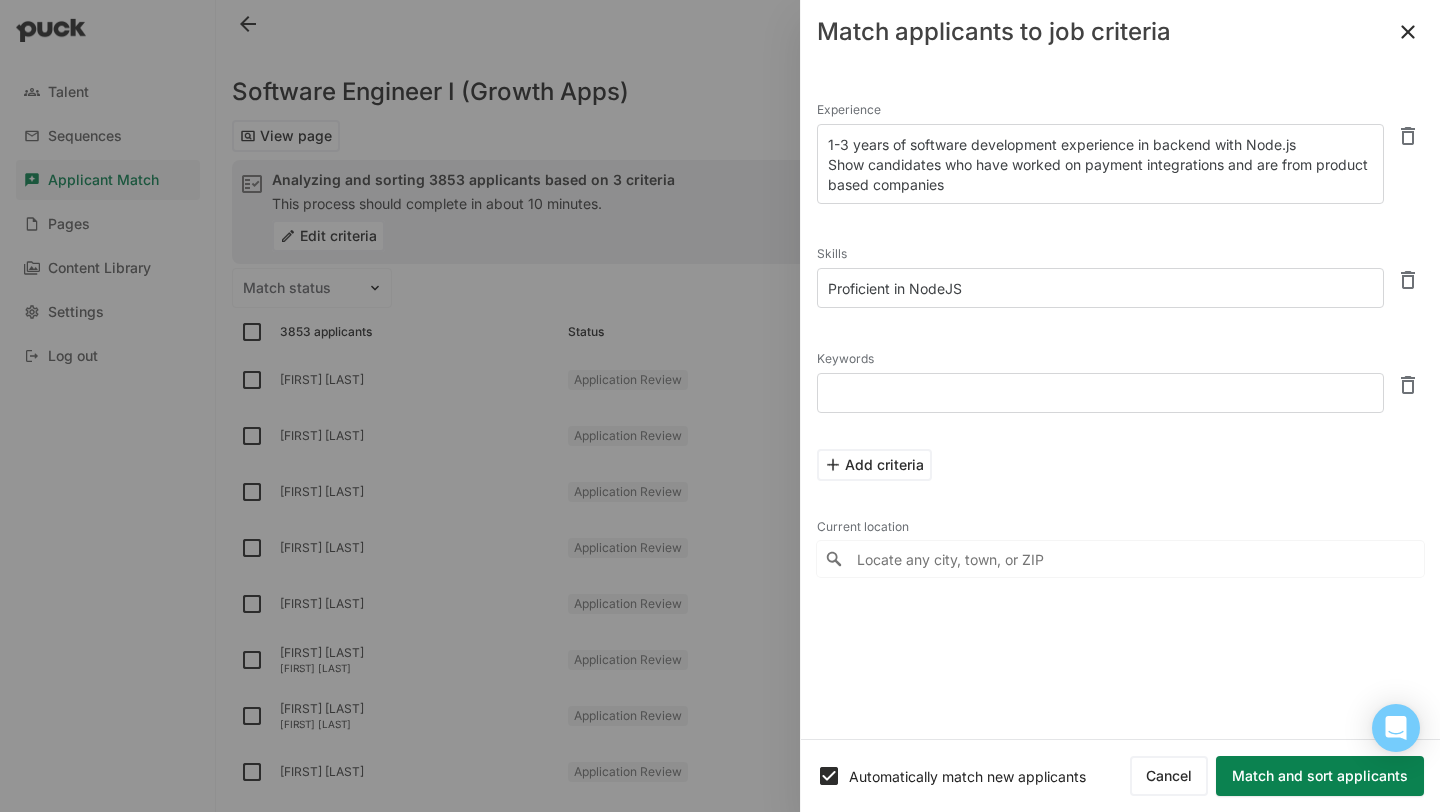 click at bounding box center [1100, 393] 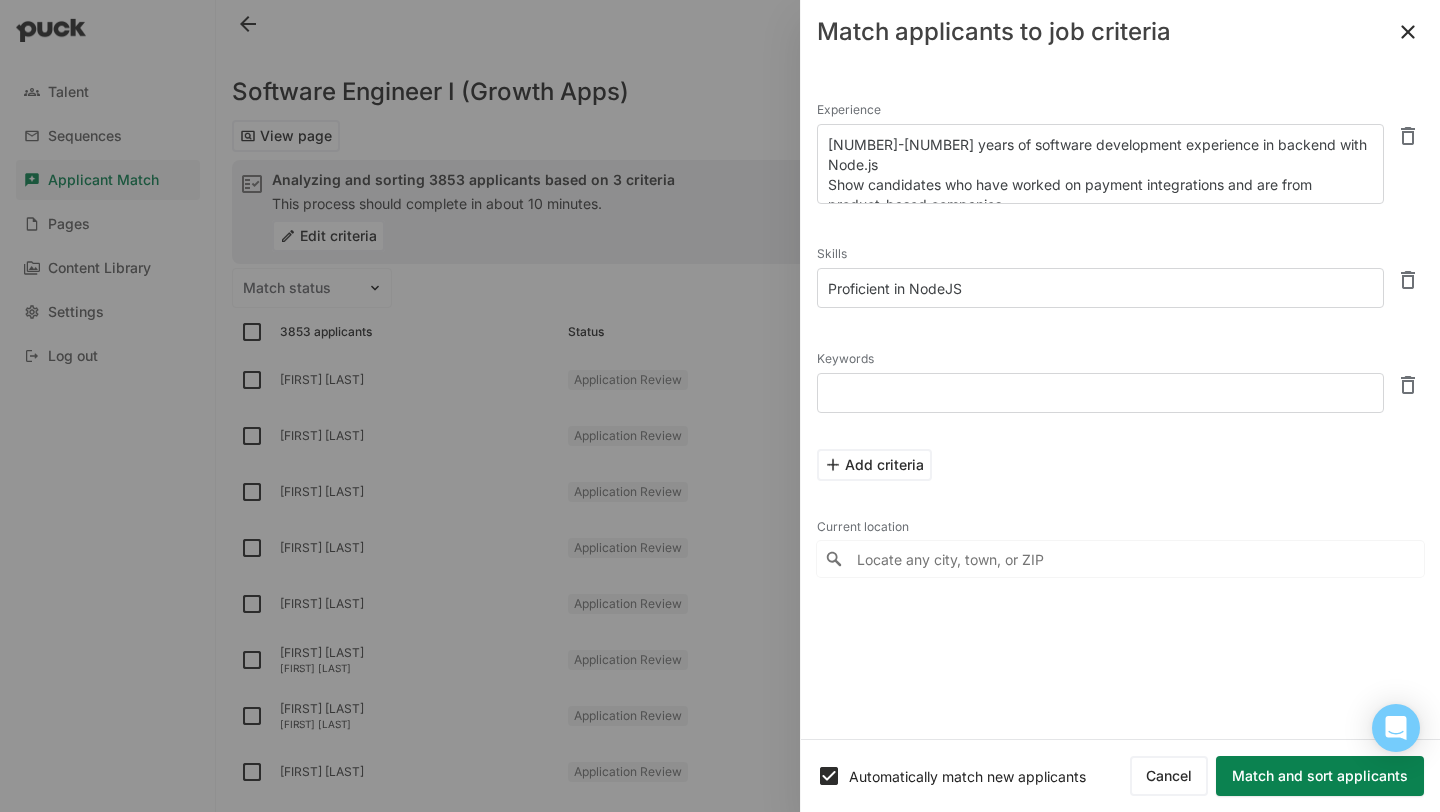 type on "1-3 years of software development experience in backend with Node.js
Show candidates who have worked on payment integrations and are from product-based companies" 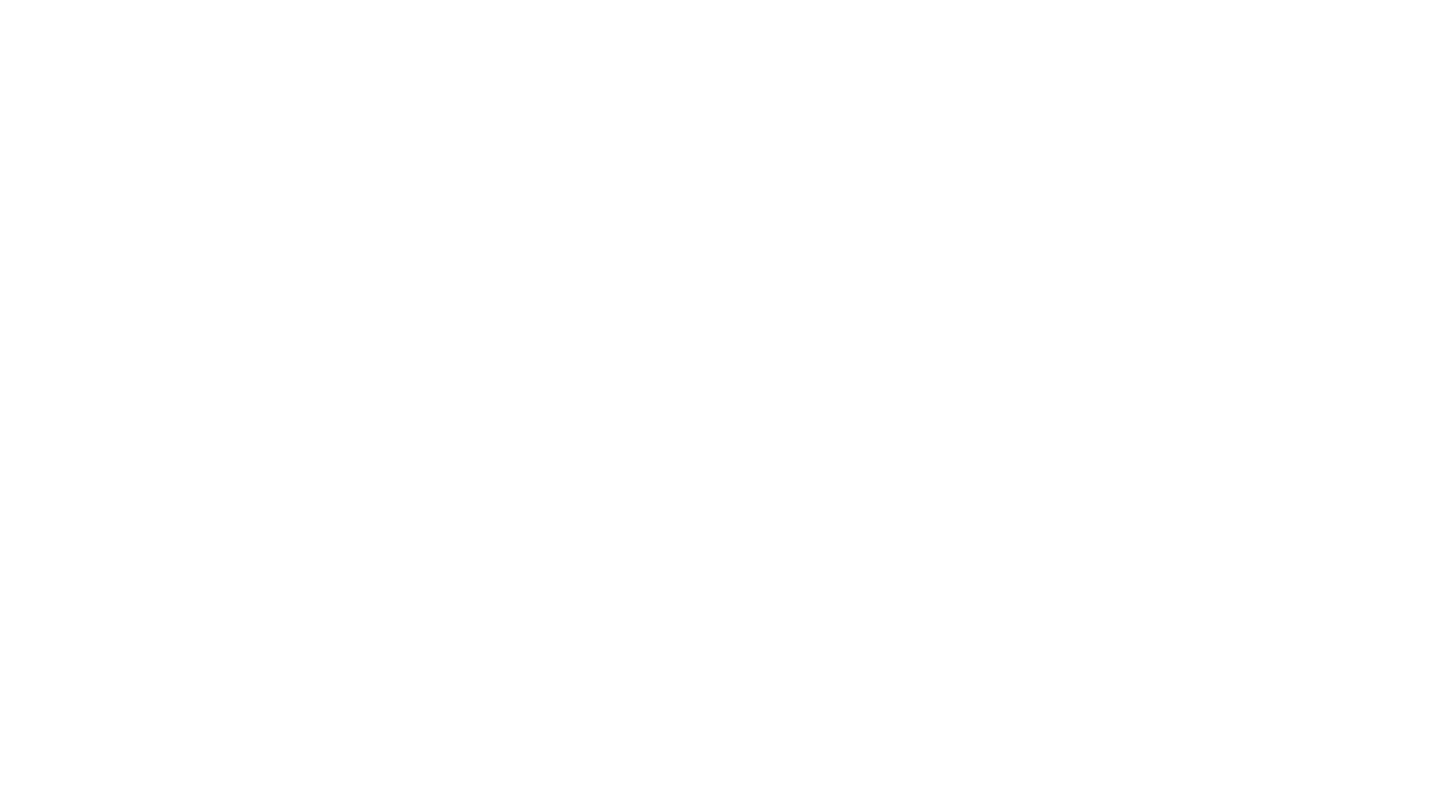 scroll, scrollTop: 0, scrollLeft: 0, axis: both 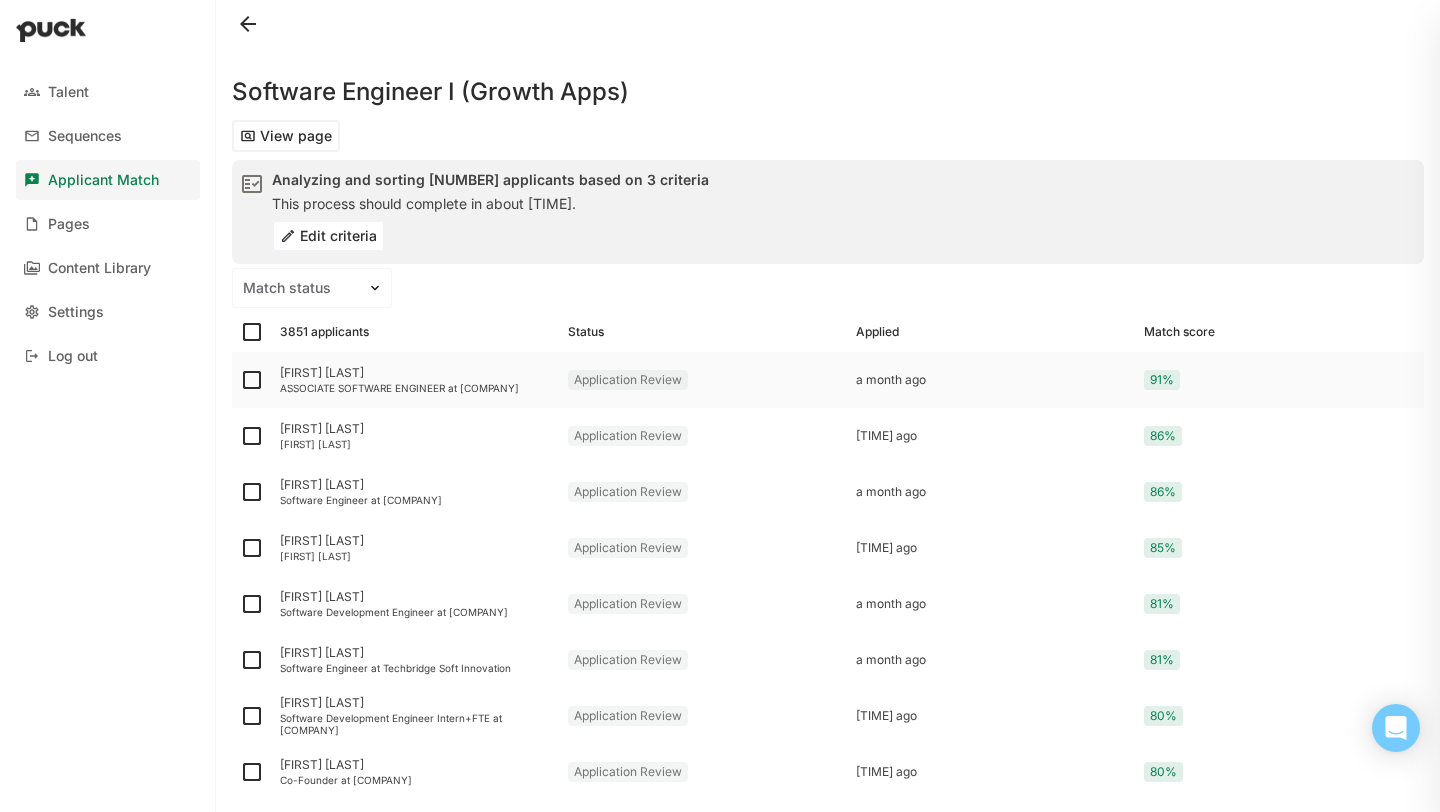 click on "[FIRST] [LAST]" at bounding box center (416, 373) 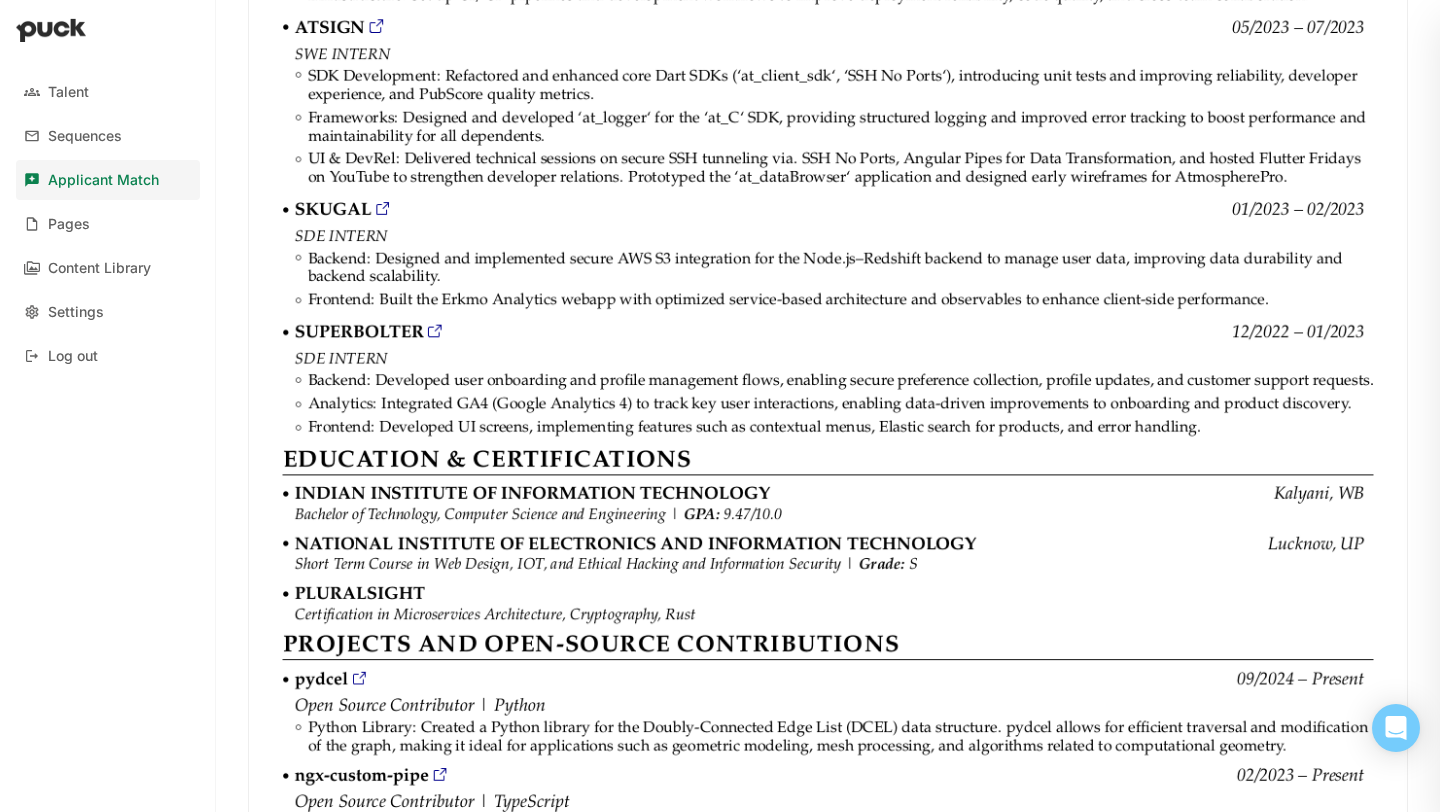 scroll, scrollTop: 0, scrollLeft: 0, axis: both 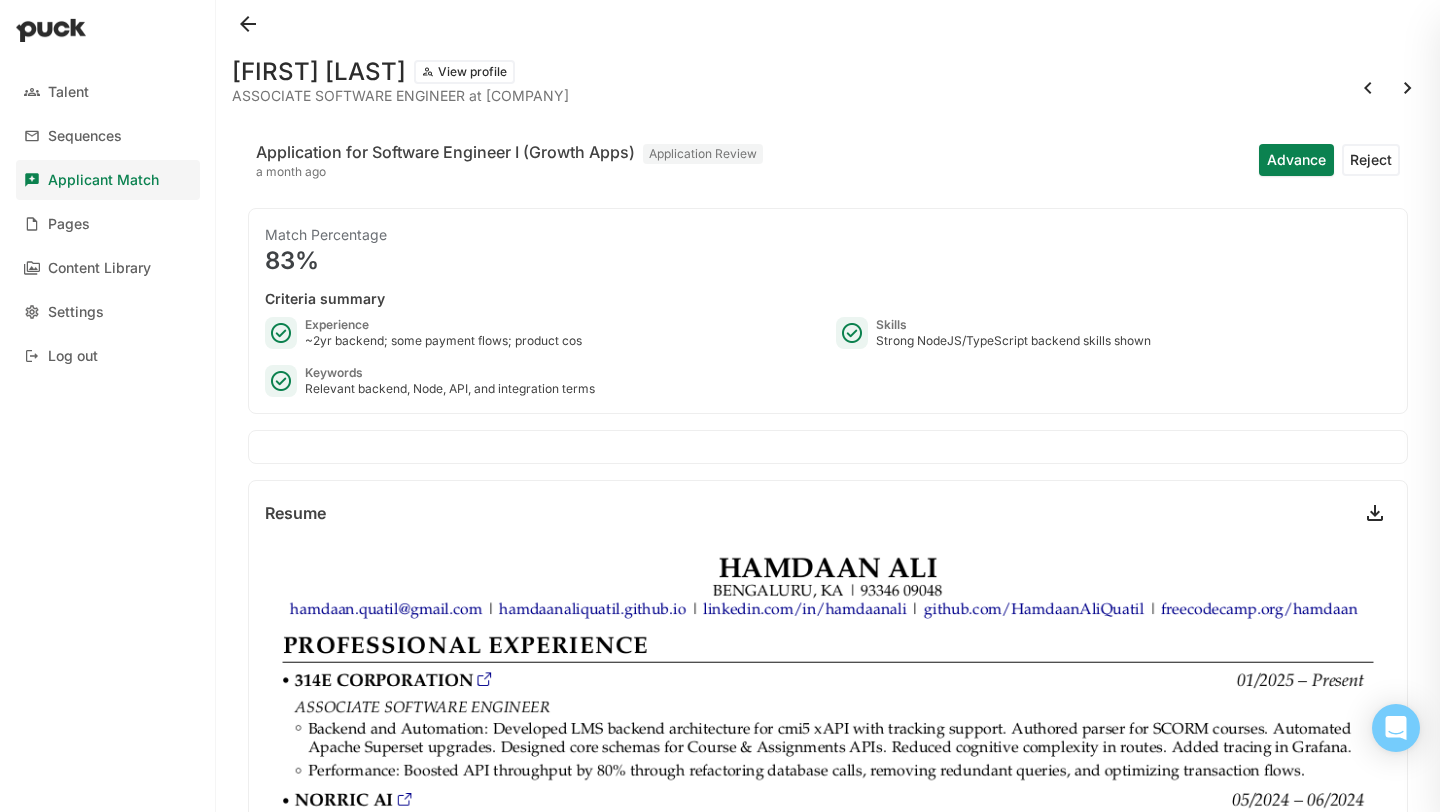 click at bounding box center (248, 24) 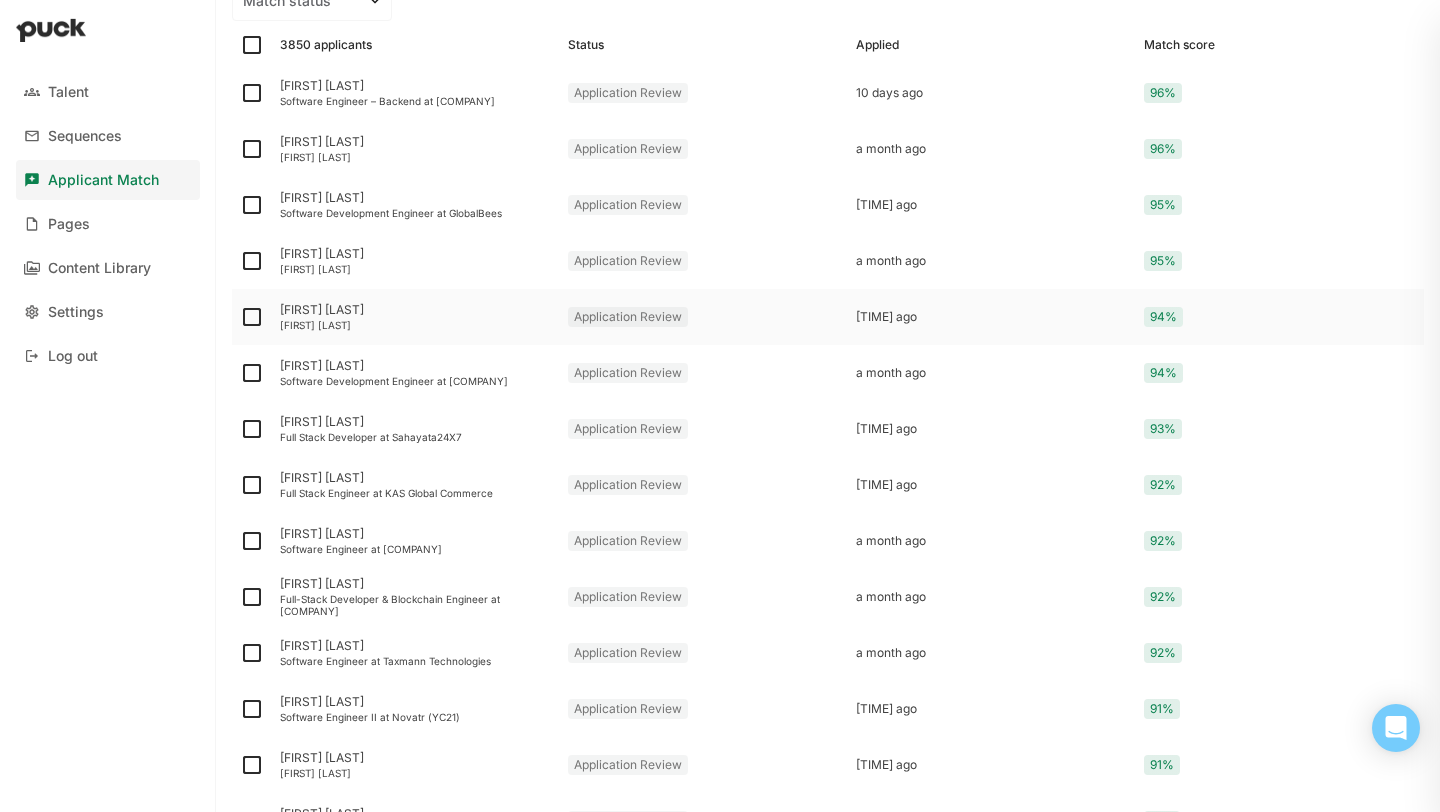 scroll, scrollTop: 375, scrollLeft: 0, axis: vertical 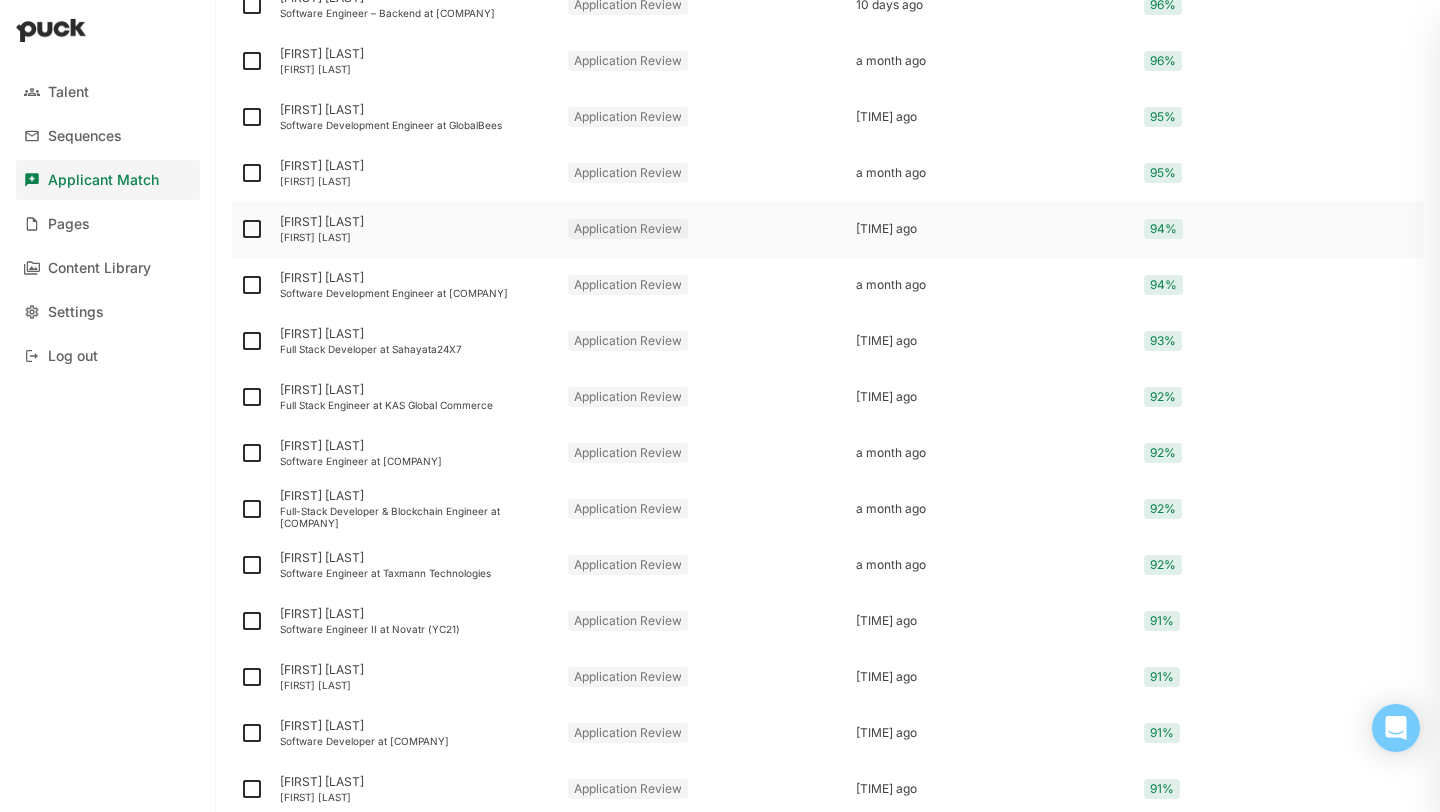 click on "[FIRST] [LAST]" at bounding box center [416, 237] 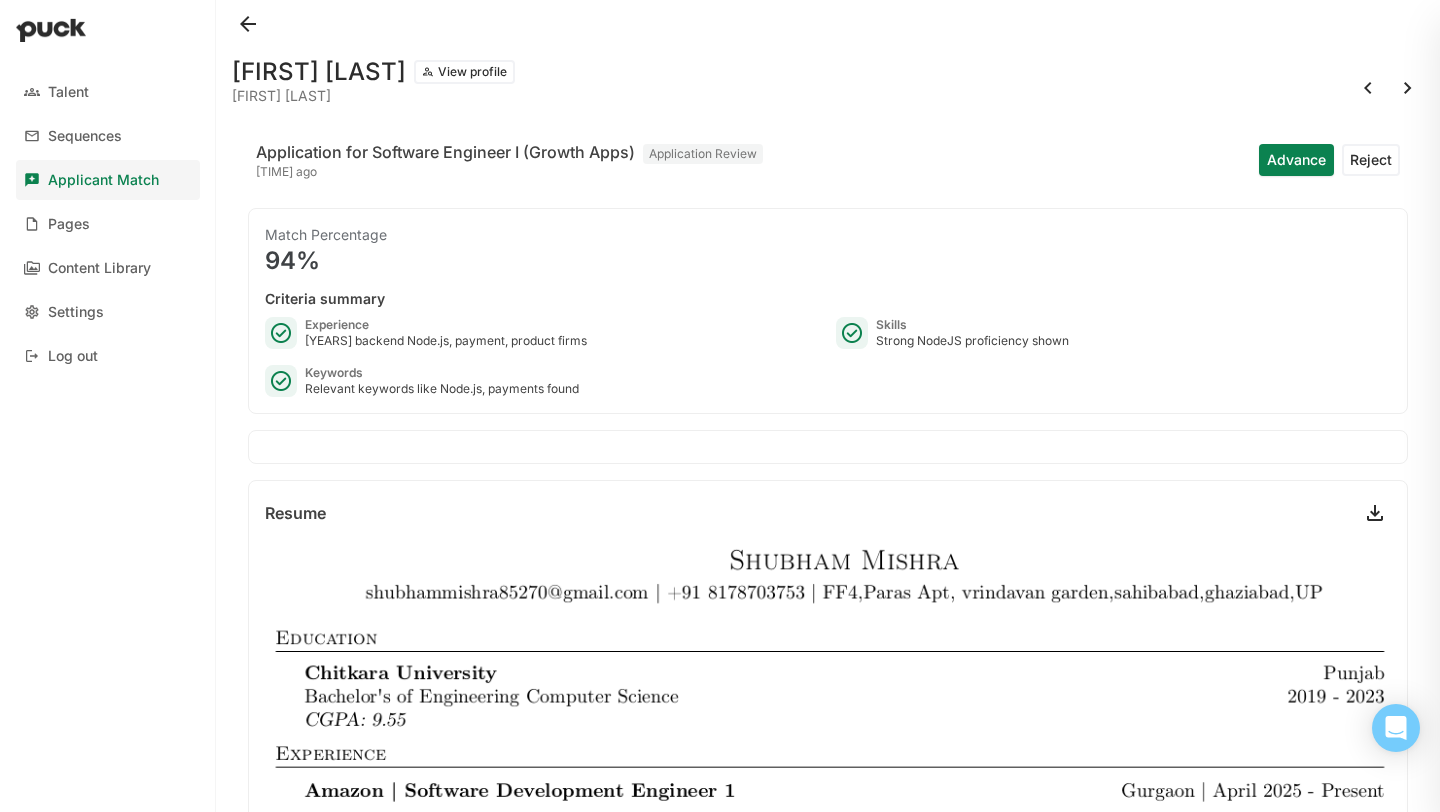 scroll, scrollTop: 454, scrollLeft: 0, axis: vertical 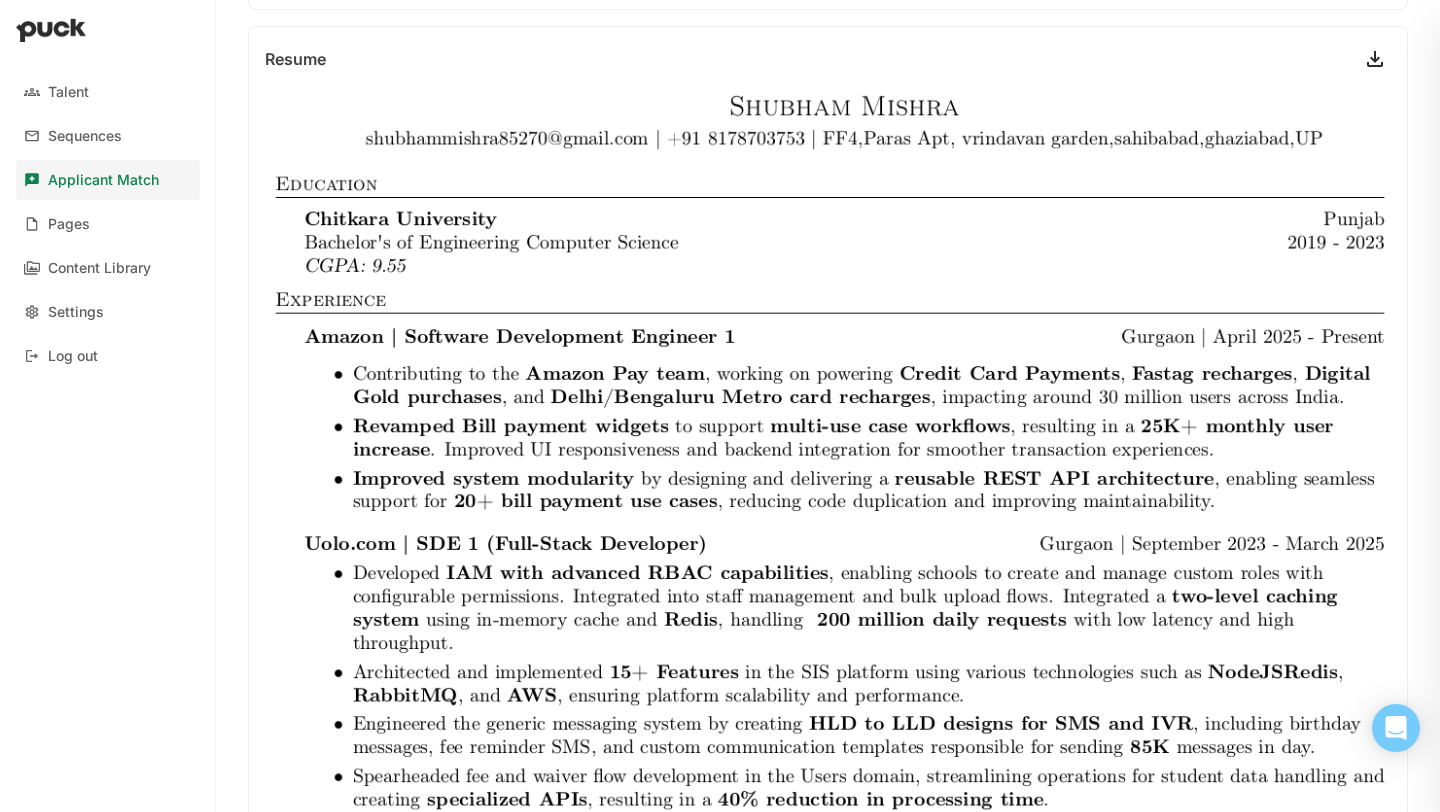 click at bounding box center [1375, 59] 